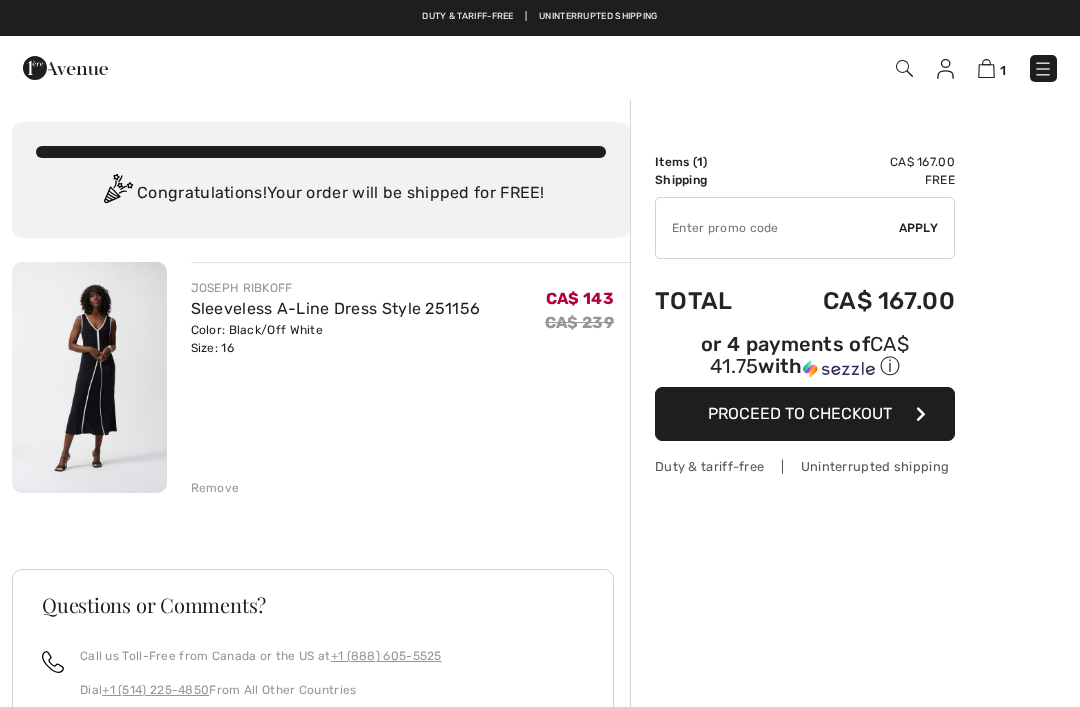 scroll, scrollTop: 0, scrollLeft: 0, axis: both 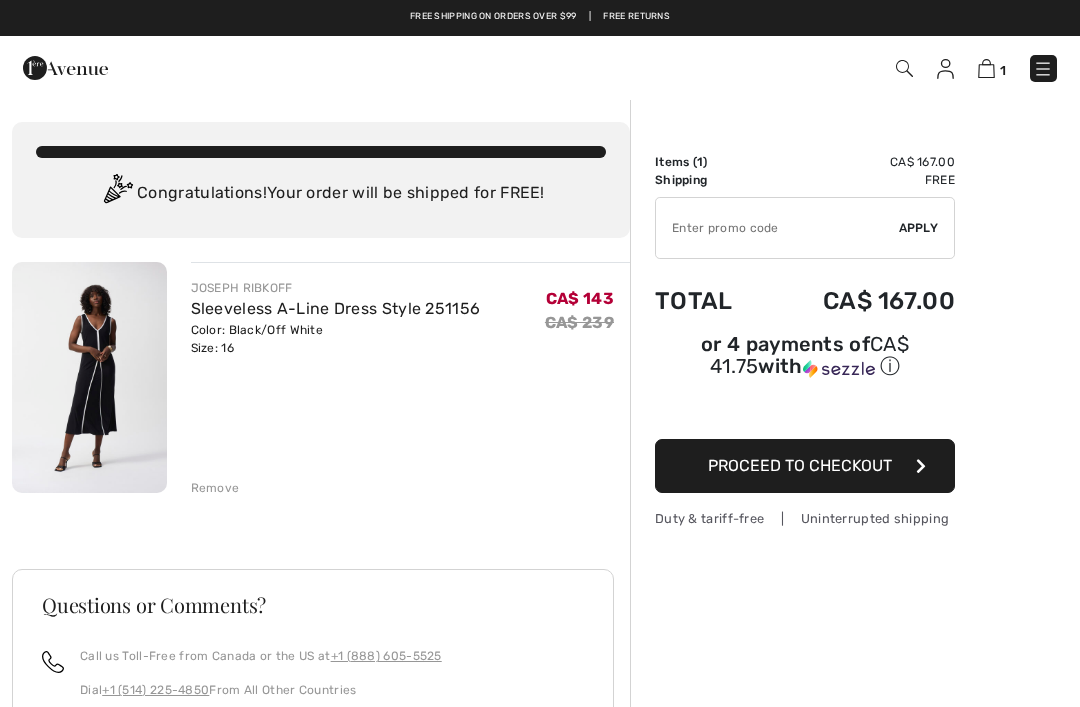 click at bounding box center (65, 68) 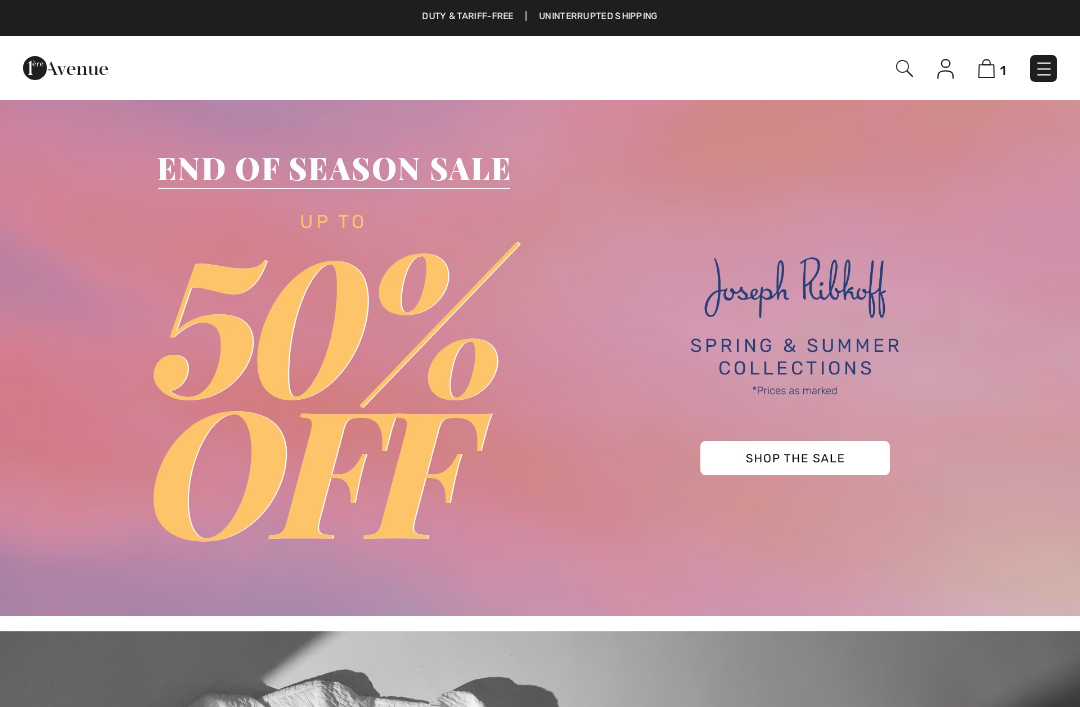 scroll, scrollTop: 0, scrollLeft: 0, axis: both 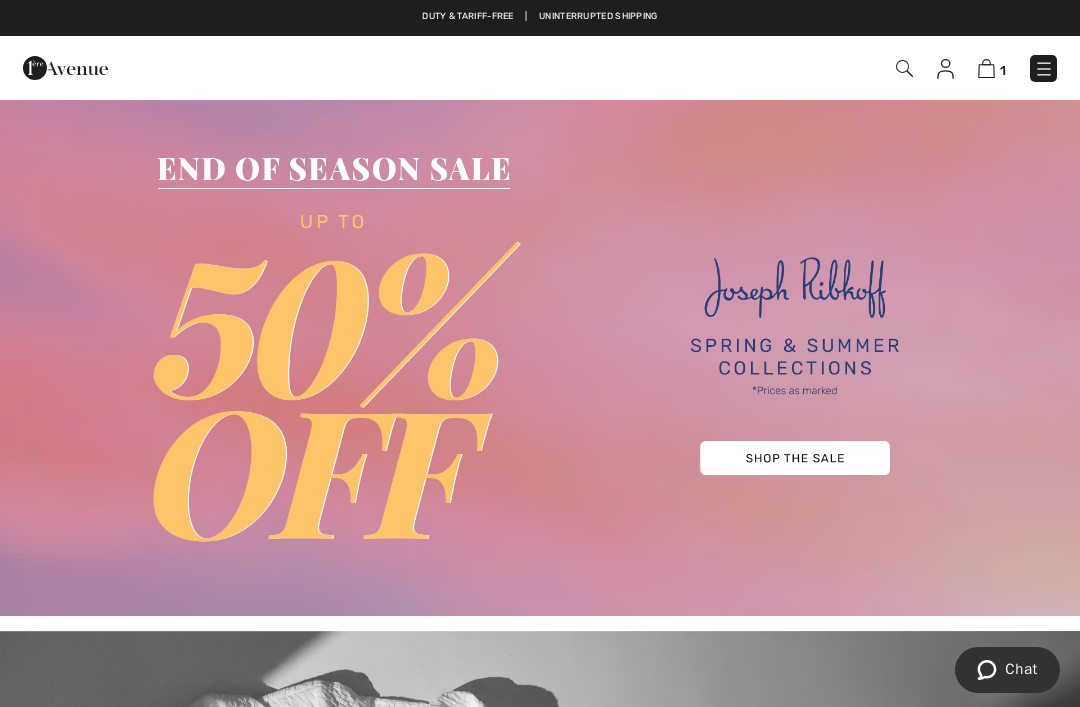 click at bounding box center (540, 357) 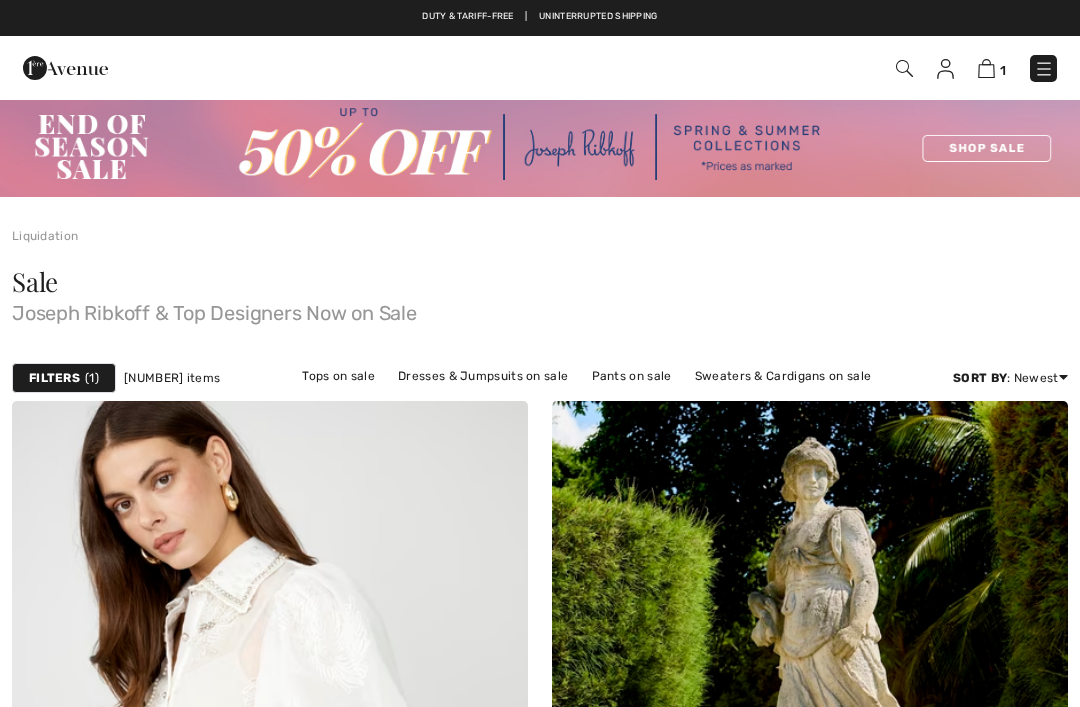 checkbox on "true" 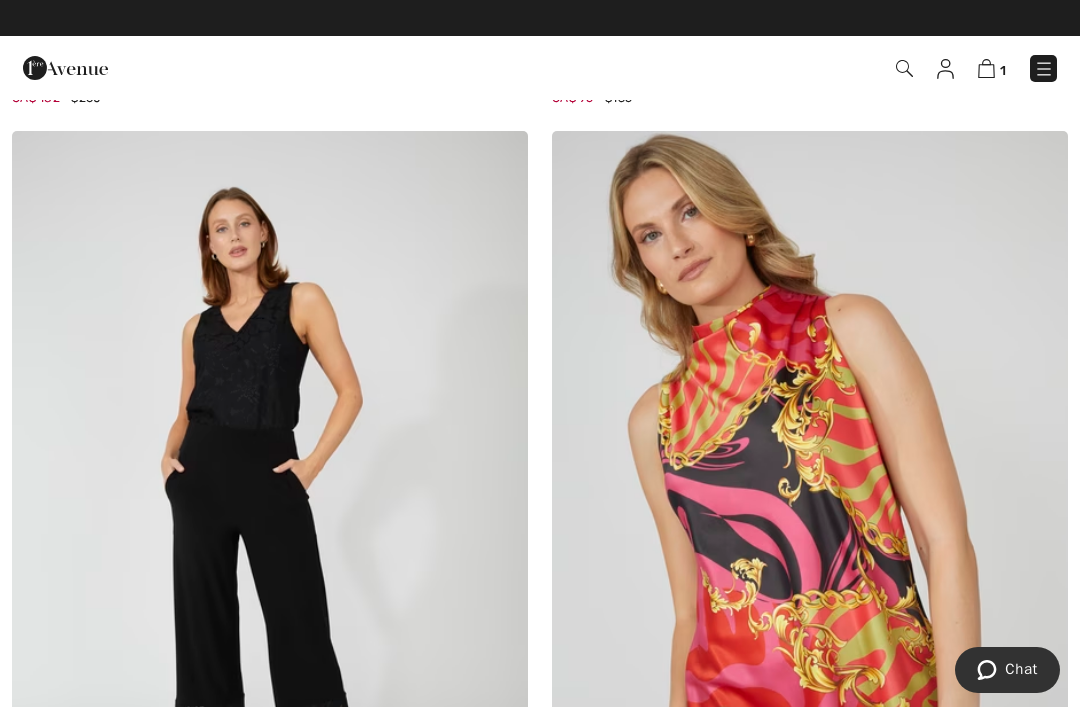 scroll, scrollTop: 8146, scrollLeft: 0, axis: vertical 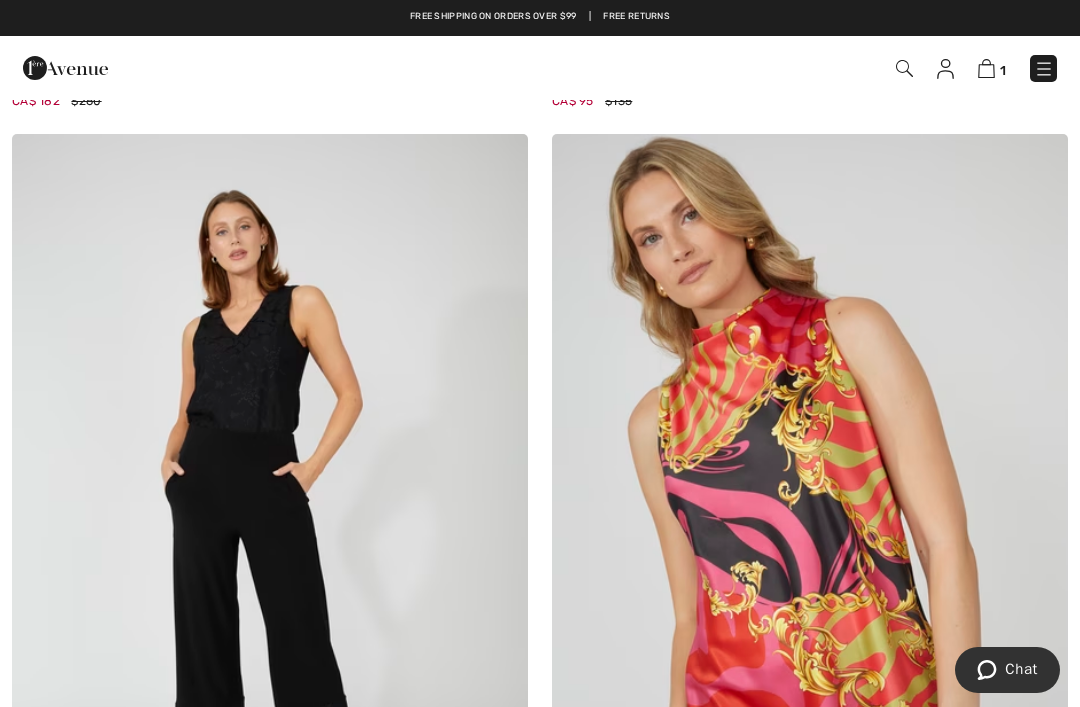 click at bounding box center (1044, 69) 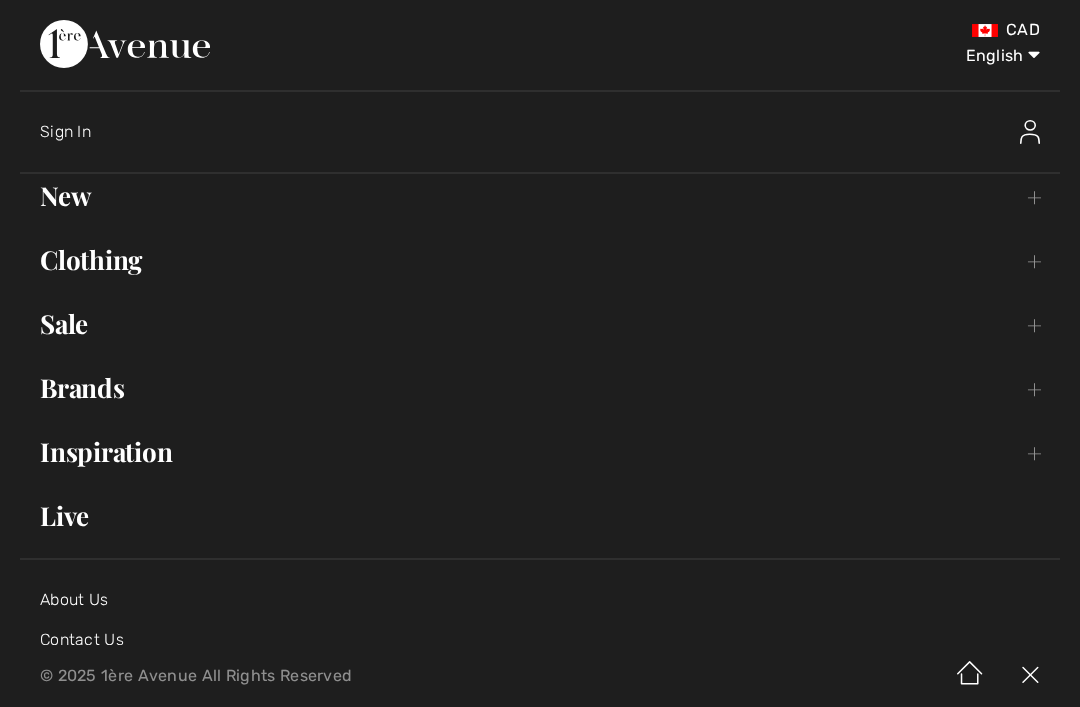 click on "Clothing Toggle submenu" at bounding box center (540, 260) 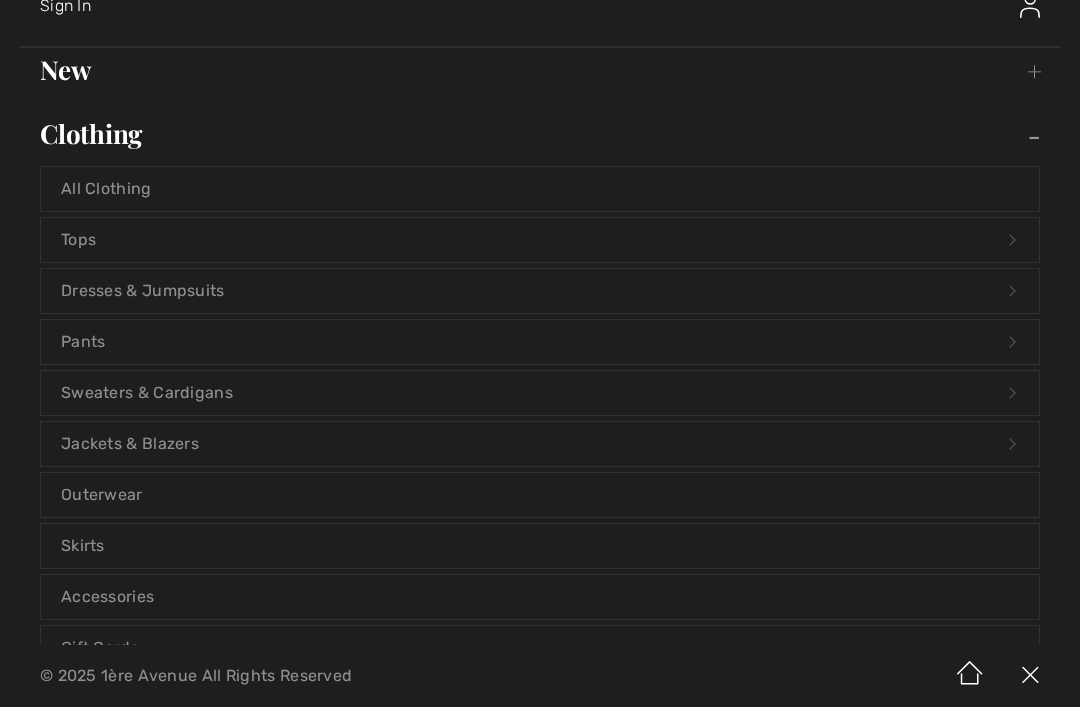 scroll, scrollTop: 125, scrollLeft: 0, axis: vertical 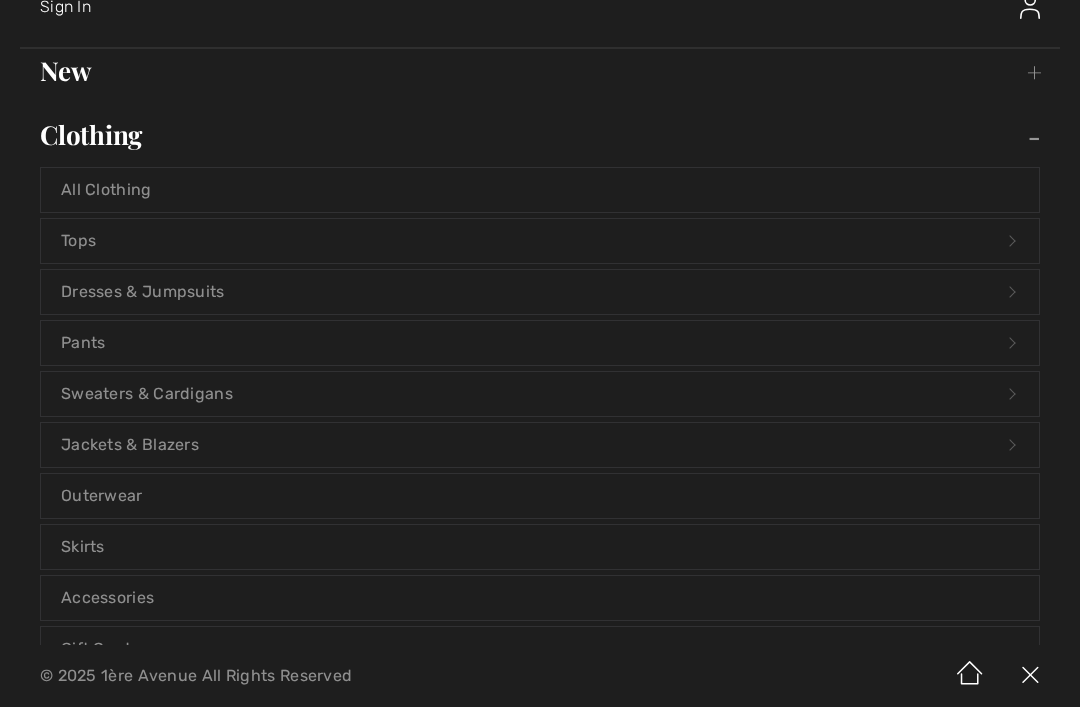 click on "All Clothing" at bounding box center [540, 190] 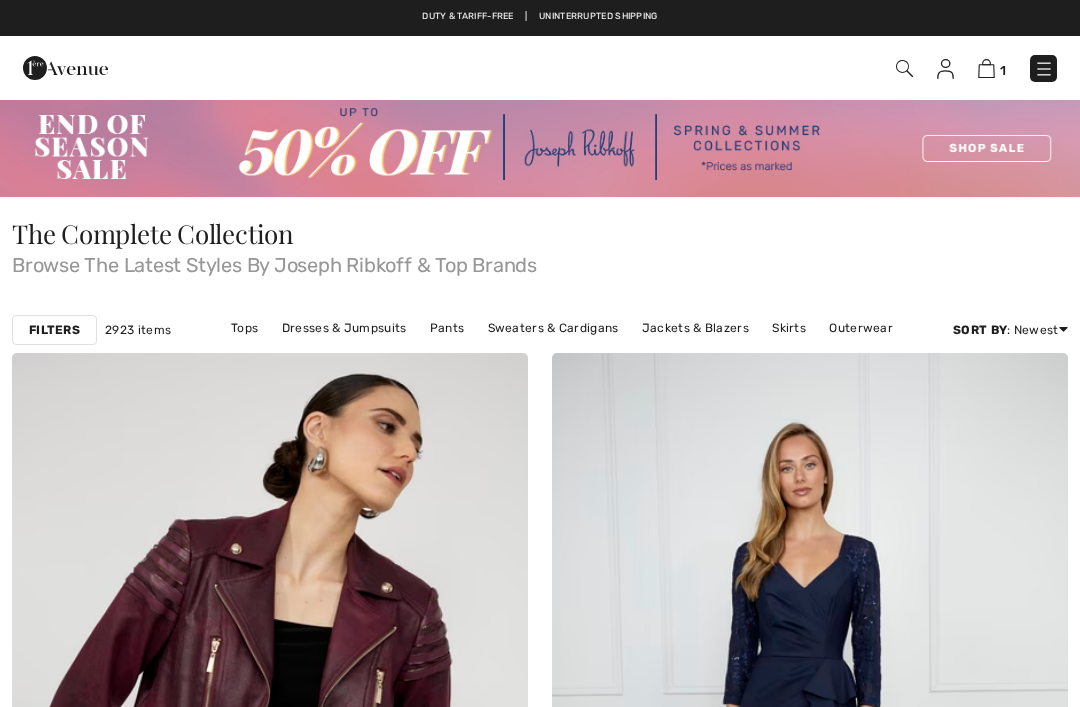 scroll, scrollTop: 0, scrollLeft: 0, axis: both 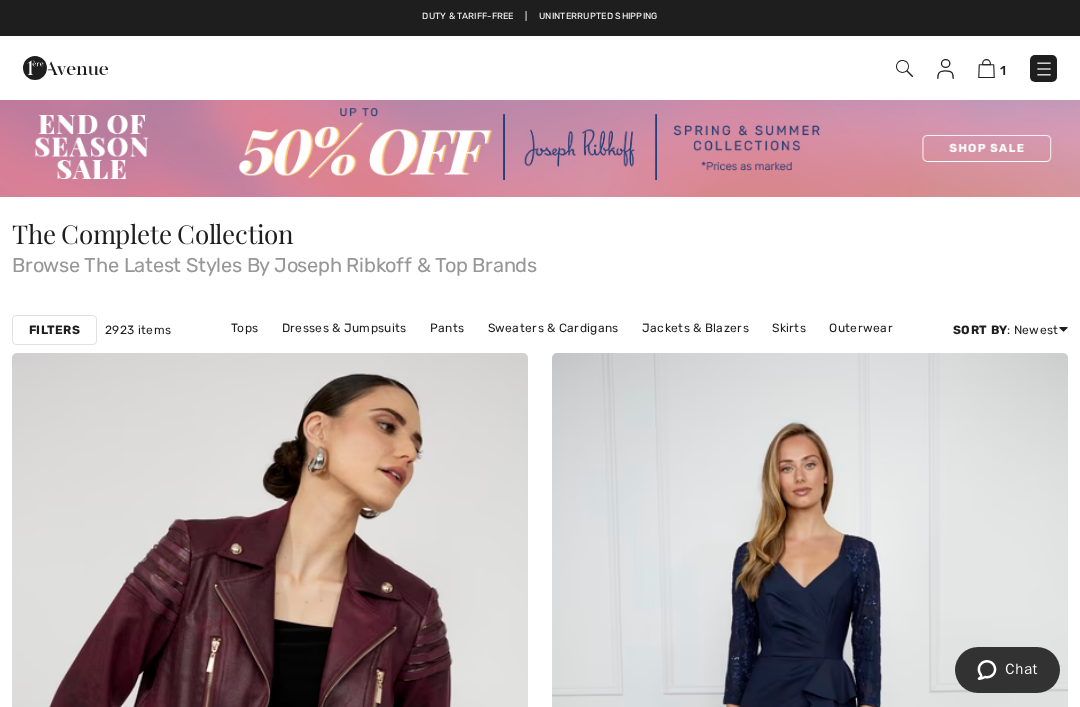click on "Filters" at bounding box center [54, 330] 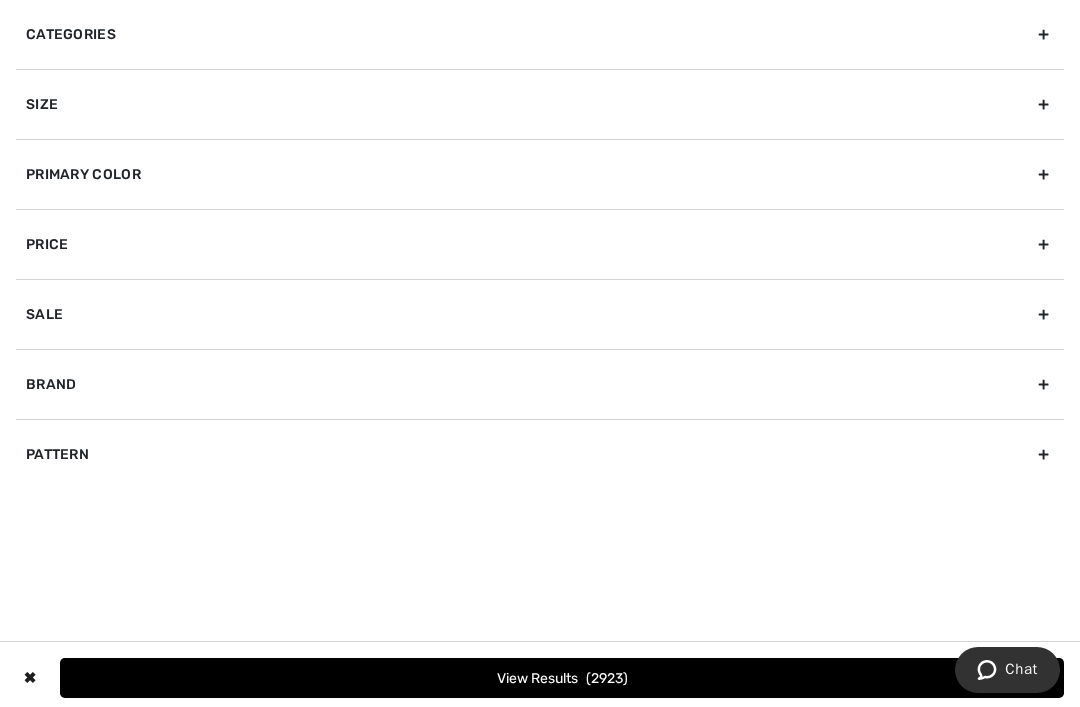 click on "Size" at bounding box center [540, 104] 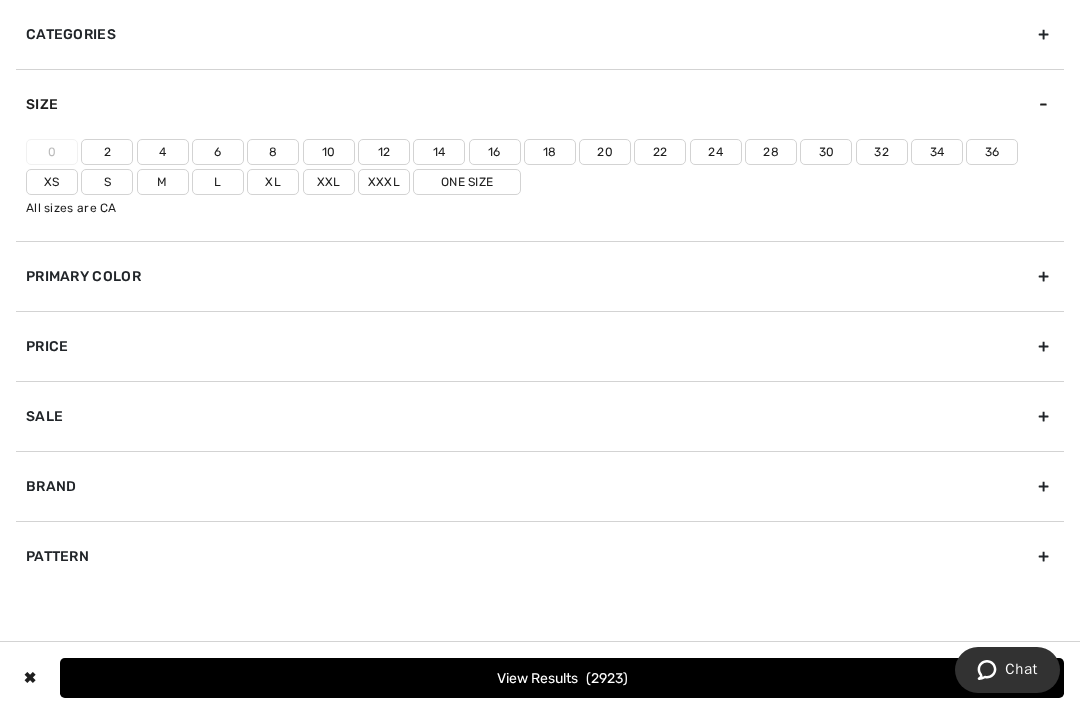 click on "16" at bounding box center [495, 152] 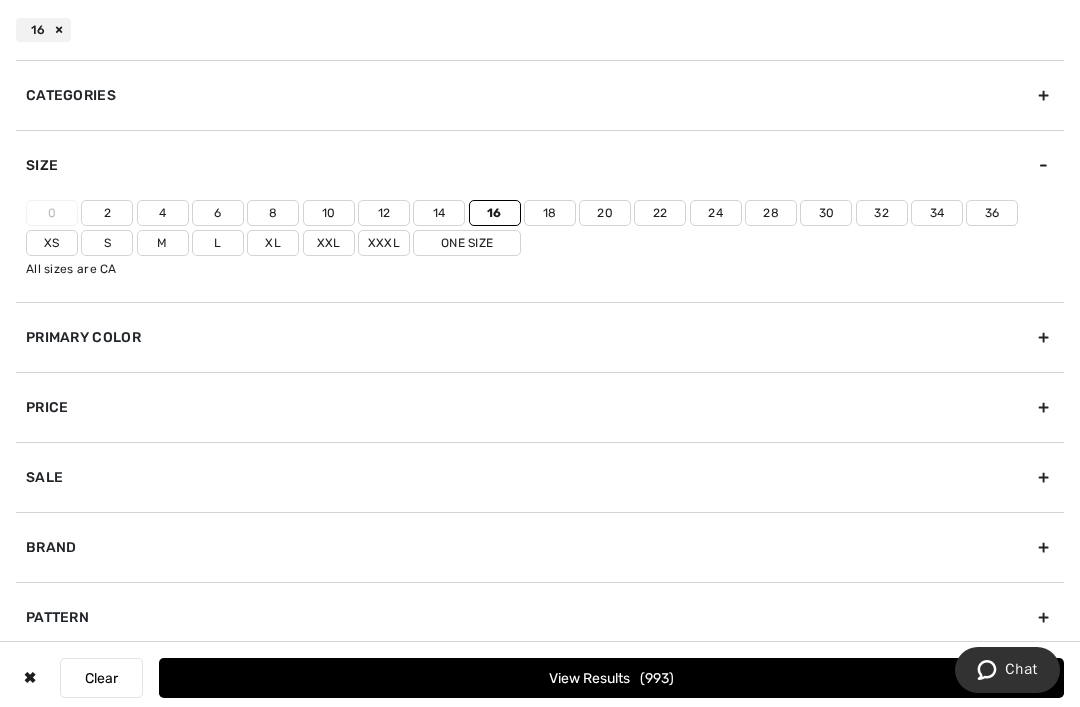 click on "Xl" at bounding box center (273, 243) 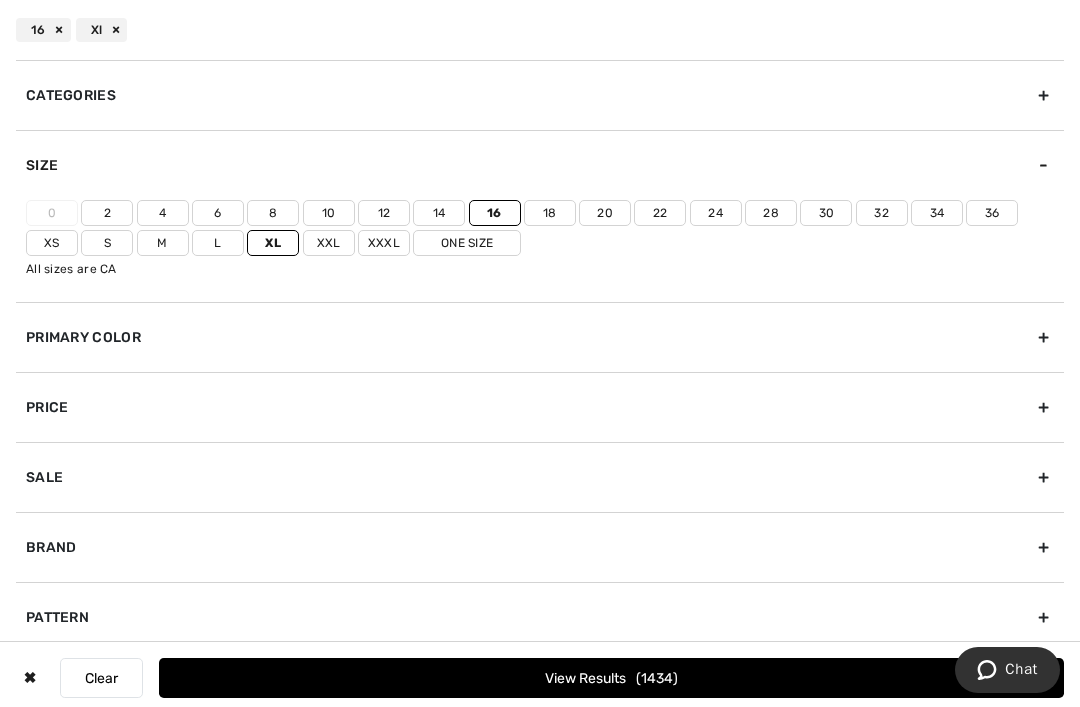 click on "Sale" at bounding box center (540, 477) 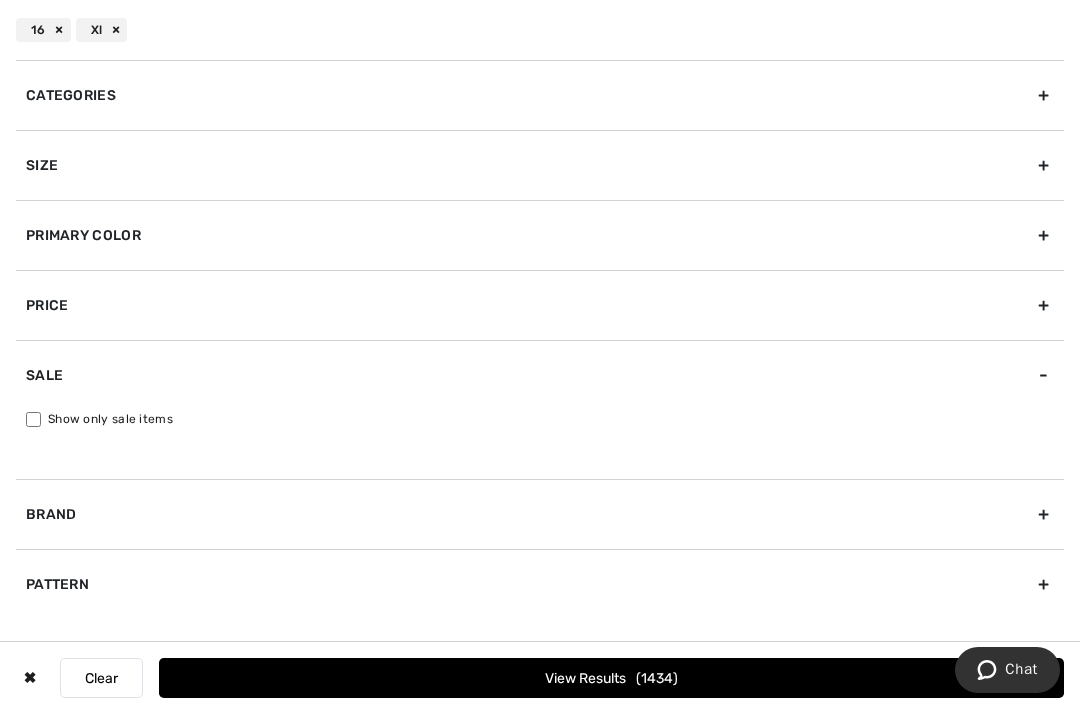 click on "Show only sale items" at bounding box center (33, 419) 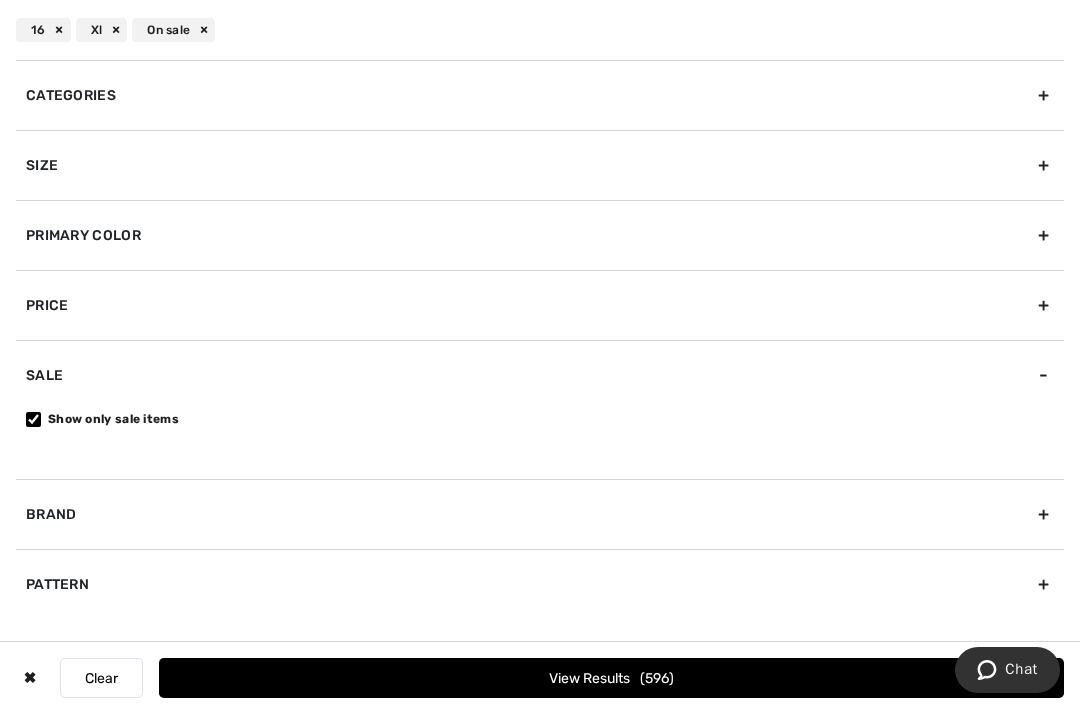 click on "View Results 596" at bounding box center (611, 678) 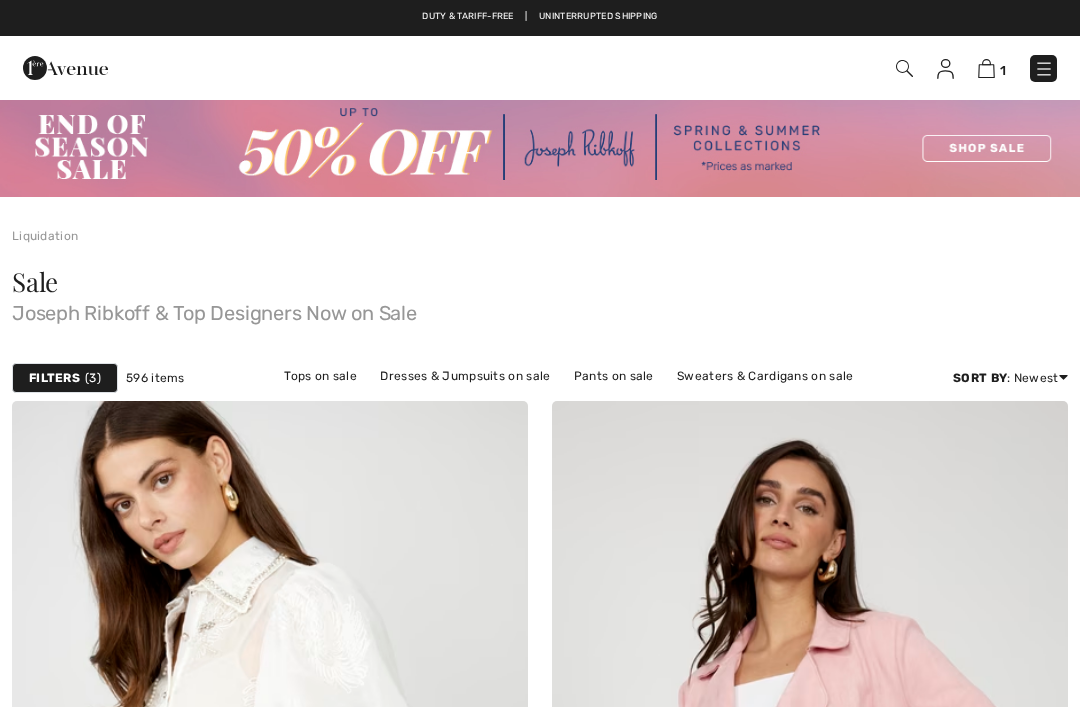 checkbox on "true" 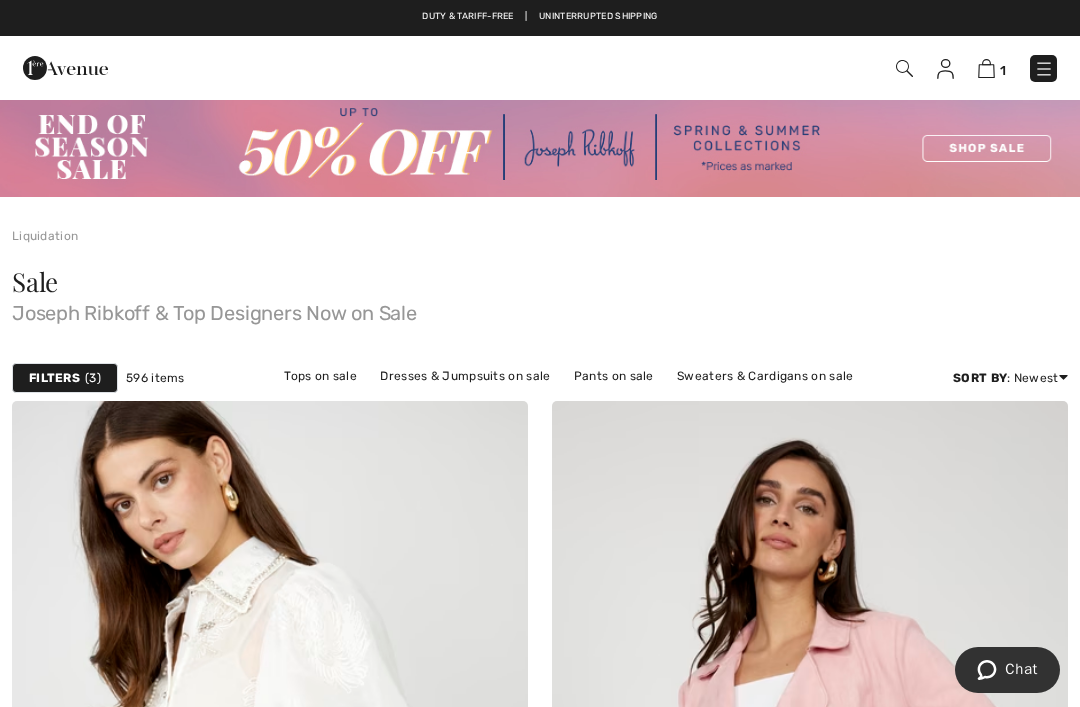 scroll, scrollTop: 0, scrollLeft: 0, axis: both 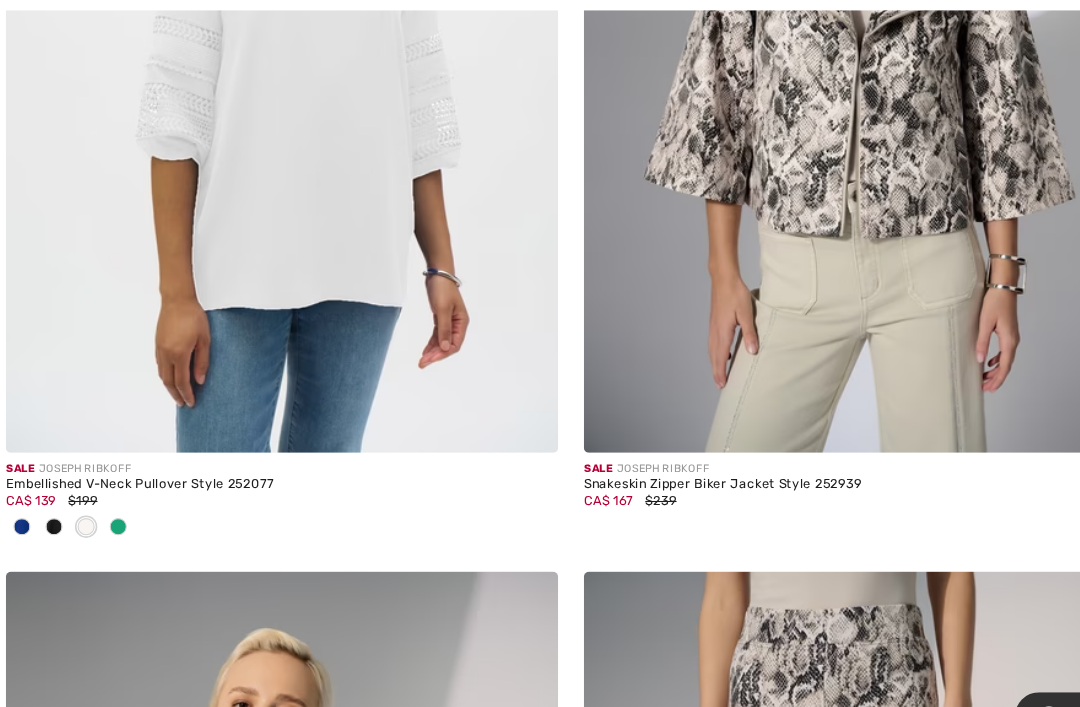 click at bounding box center (27, 492) 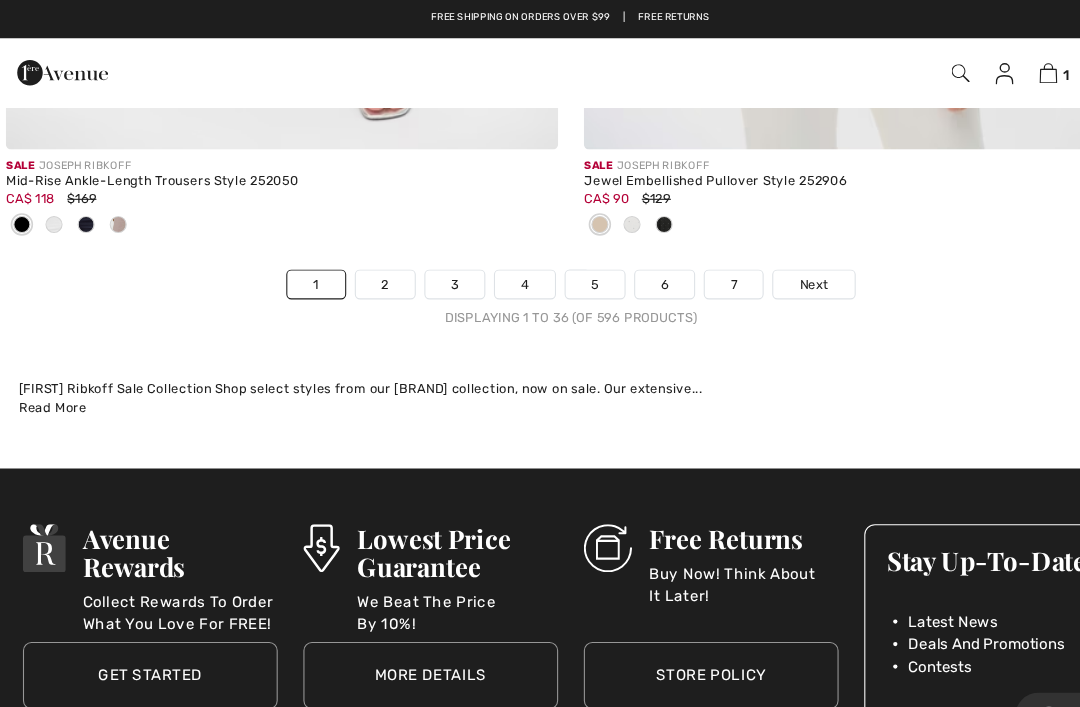 scroll, scrollTop: 16239, scrollLeft: 0, axis: vertical 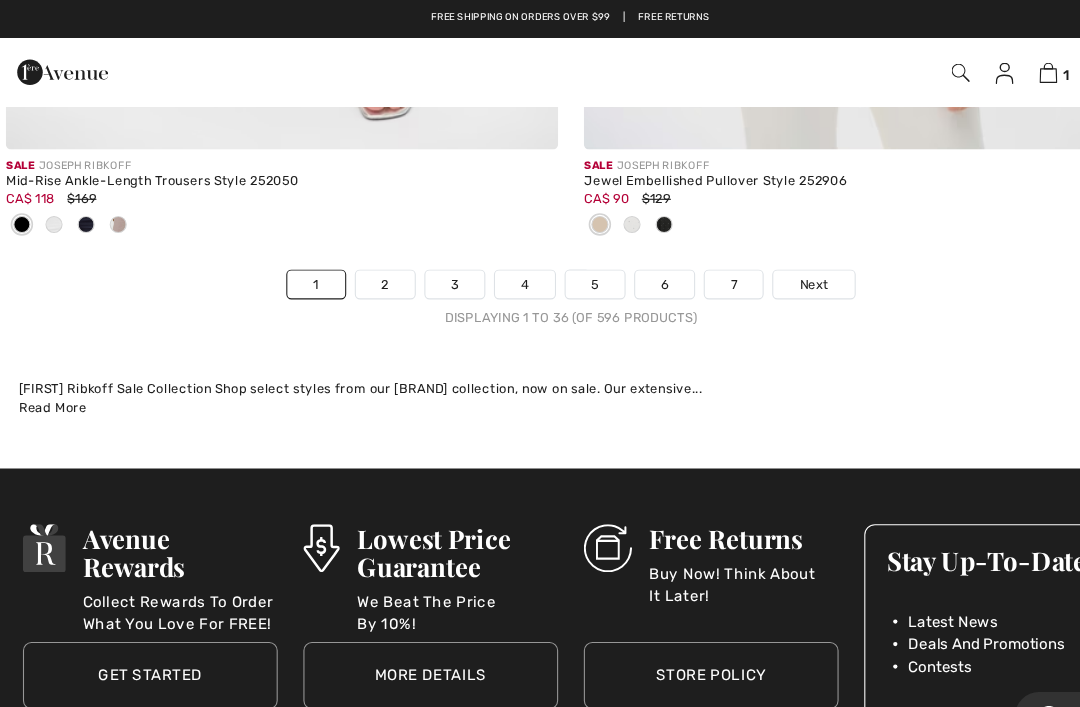click on "2" at bounding box center (366, 266) 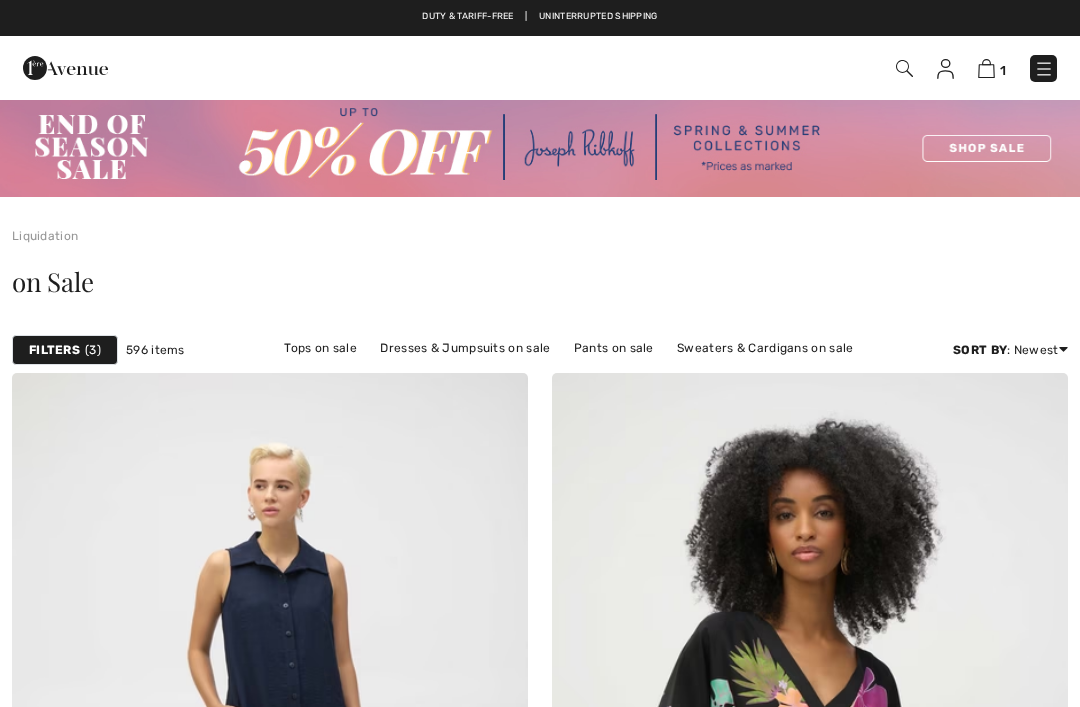 checkbox on "true" 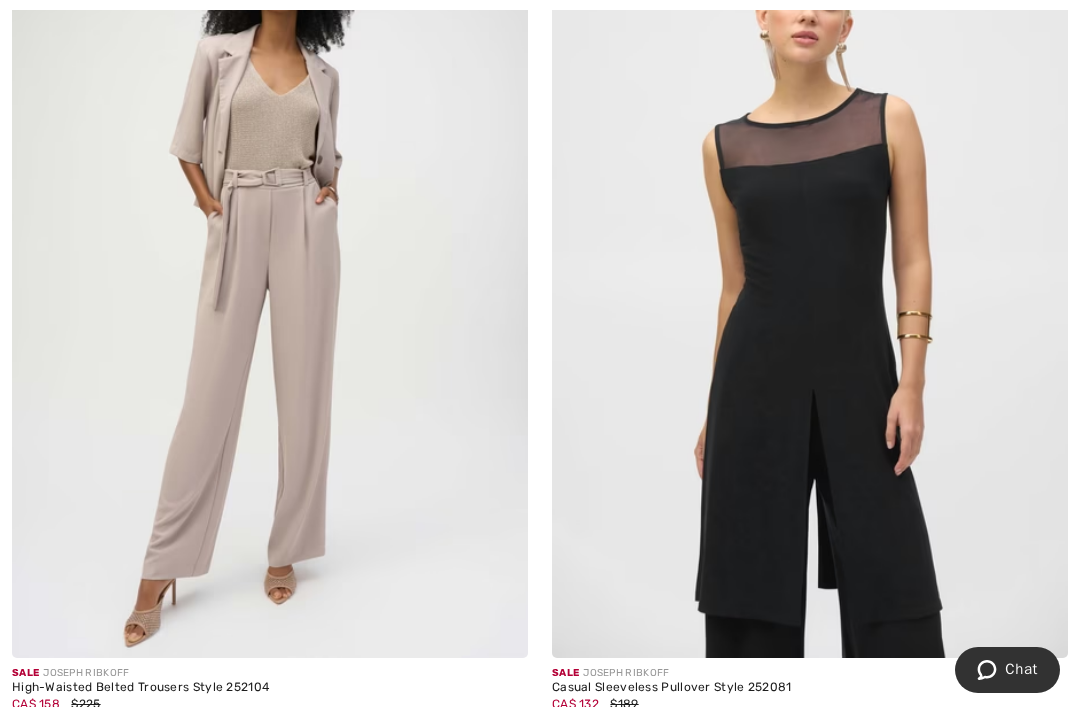 scroll, scrollTop: 5989, scrollLeft: 0, axis: vertical 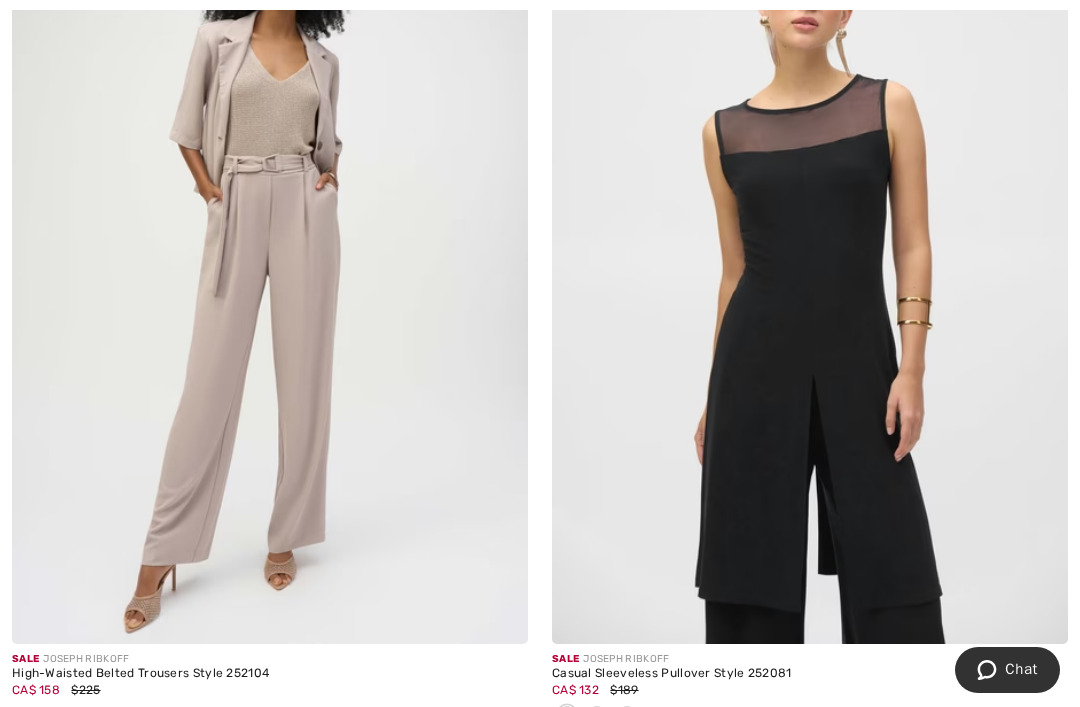 click at bounding box center (627, 715) 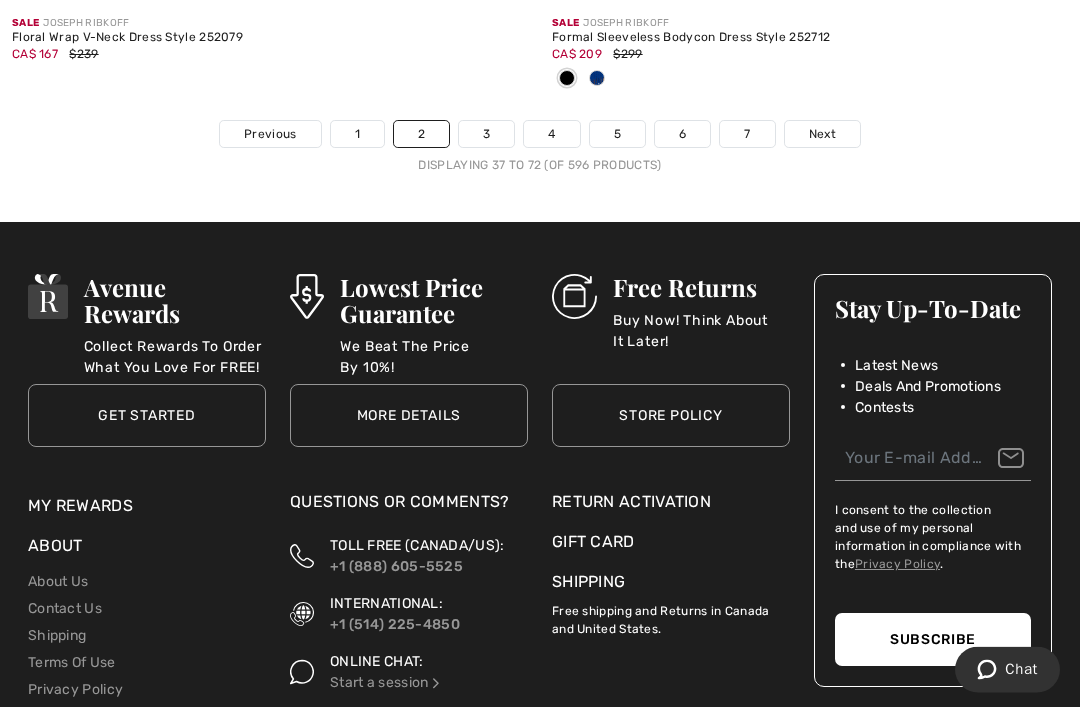 scroll, scrollTop: 16442, scrollLeft: 0, axis: vertical 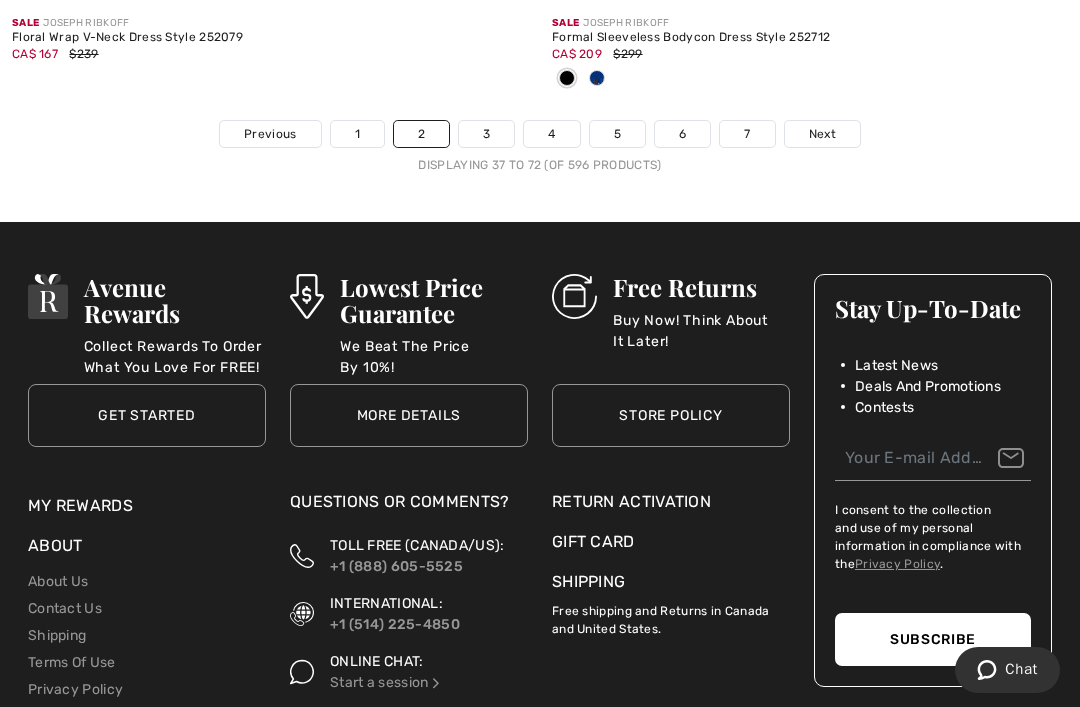click on "3" at bounding box center (486, 134) 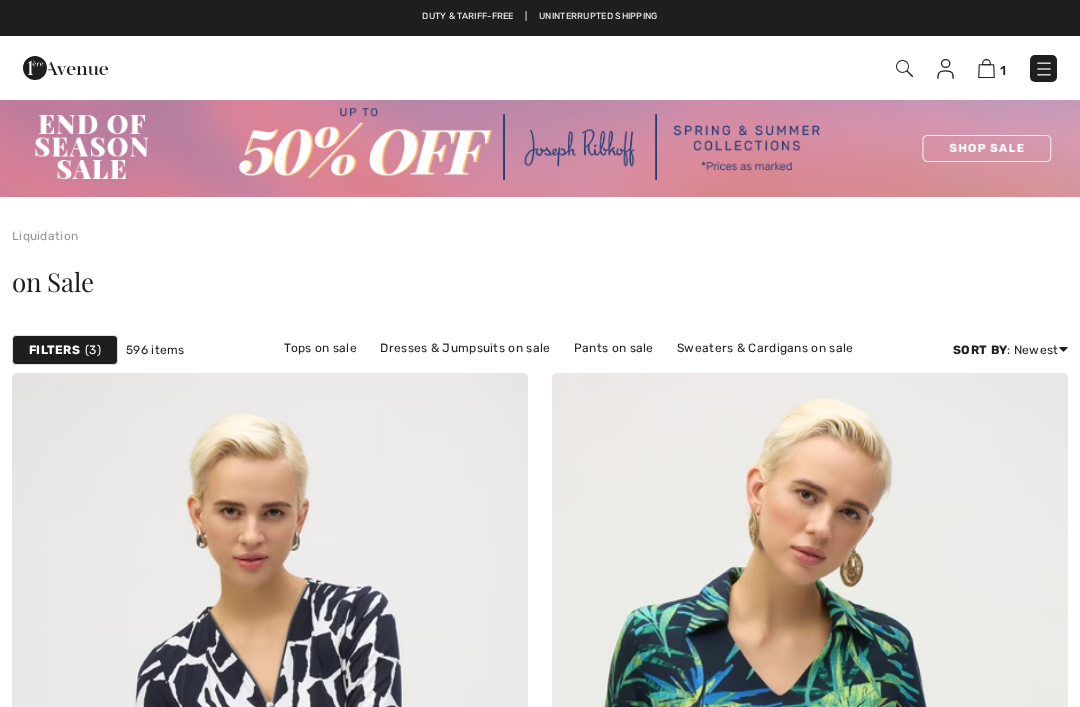 checkbox on "true" 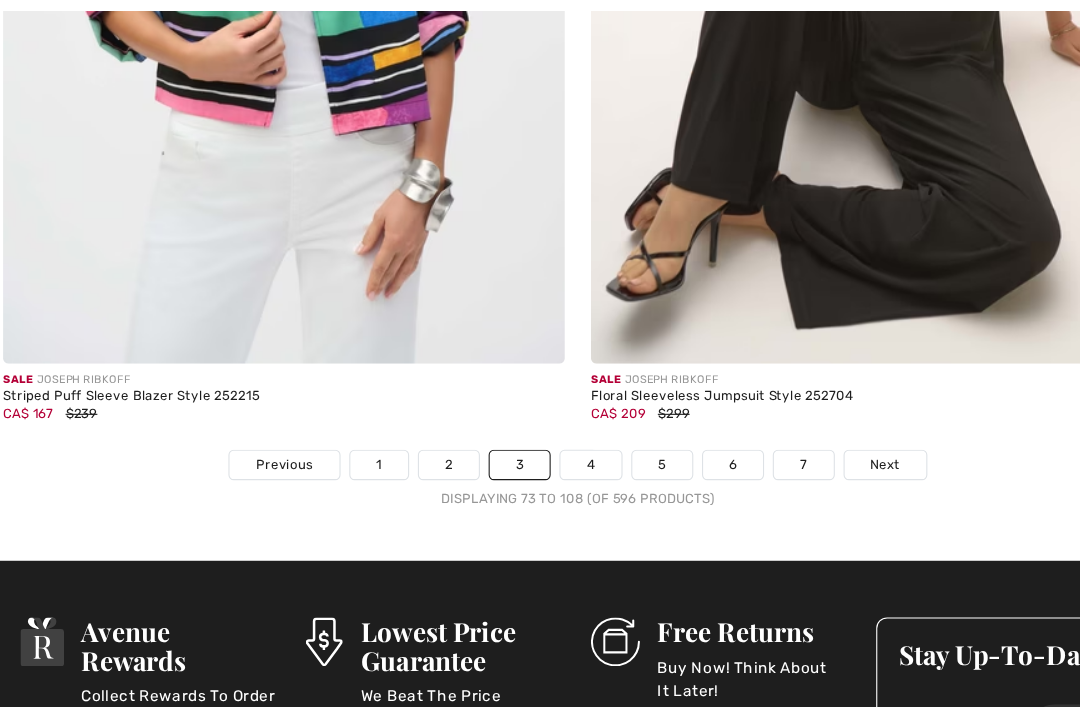 scroll, scrollTop: 15919, scrollLeft: 0, axis: vertical 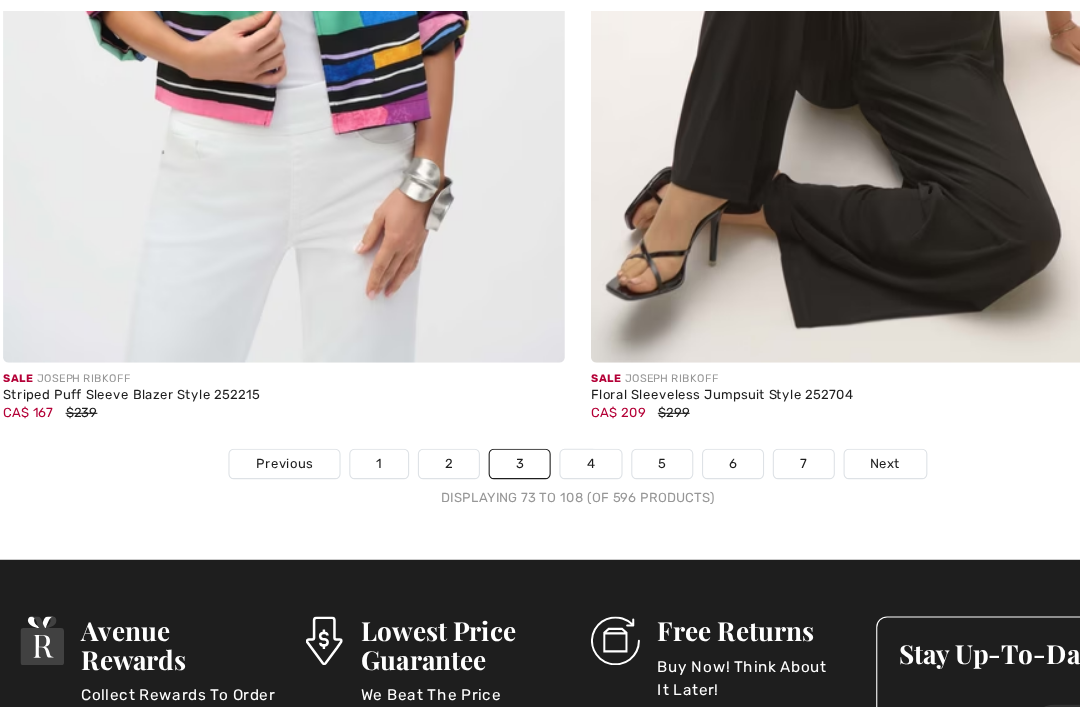 click on "4" at bounding box center [551, 426] 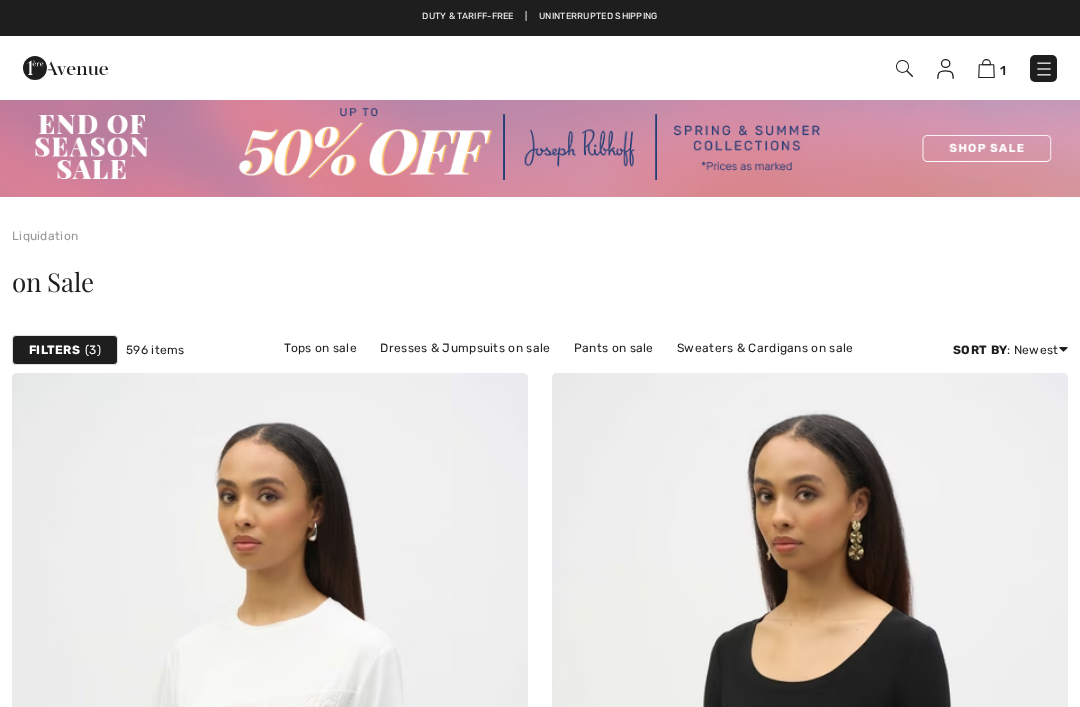 scroll, scrollTop: 0, scrollLeft: 0, axis: both 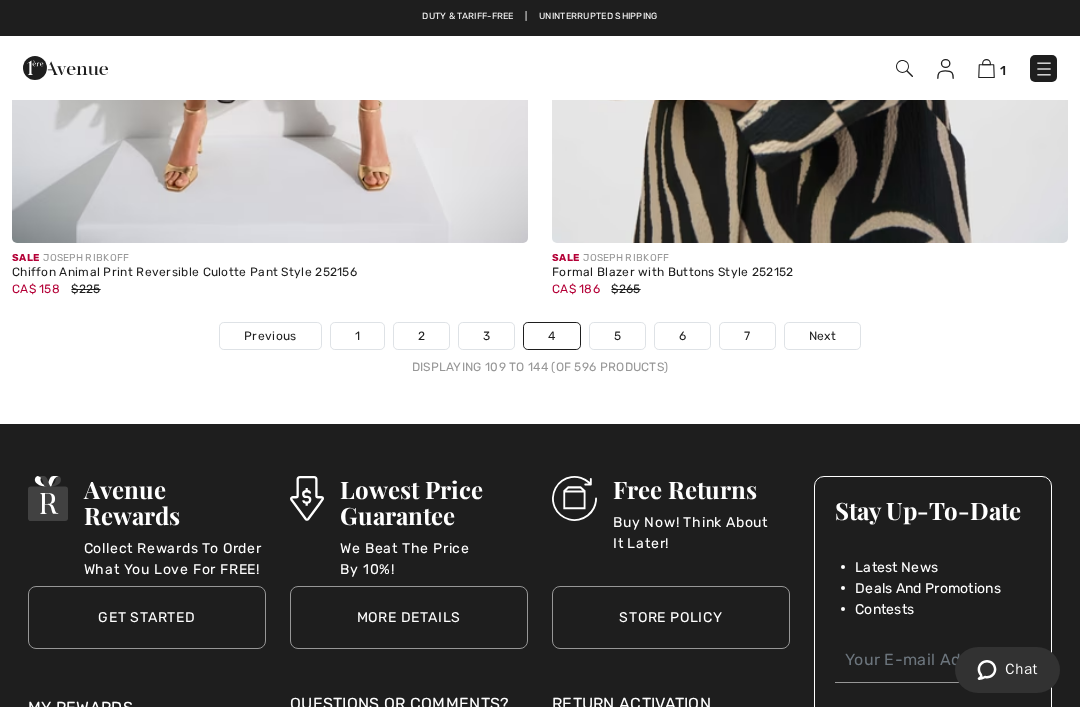click on "5" at bounding box center [617, 336] 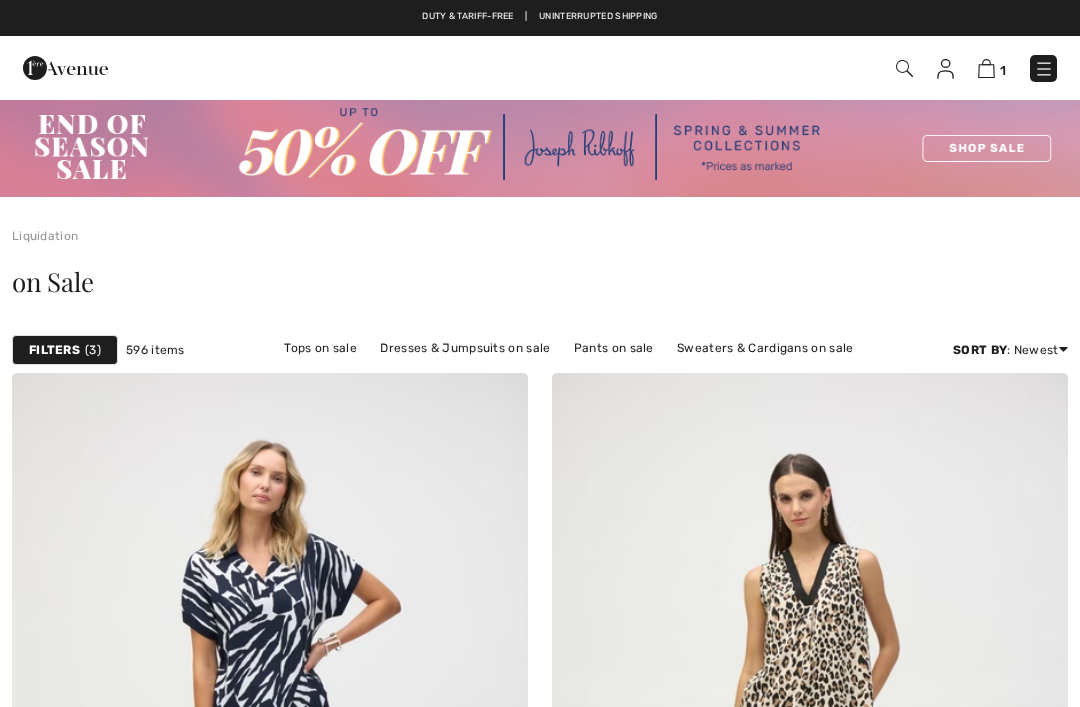 checkbox on "true" 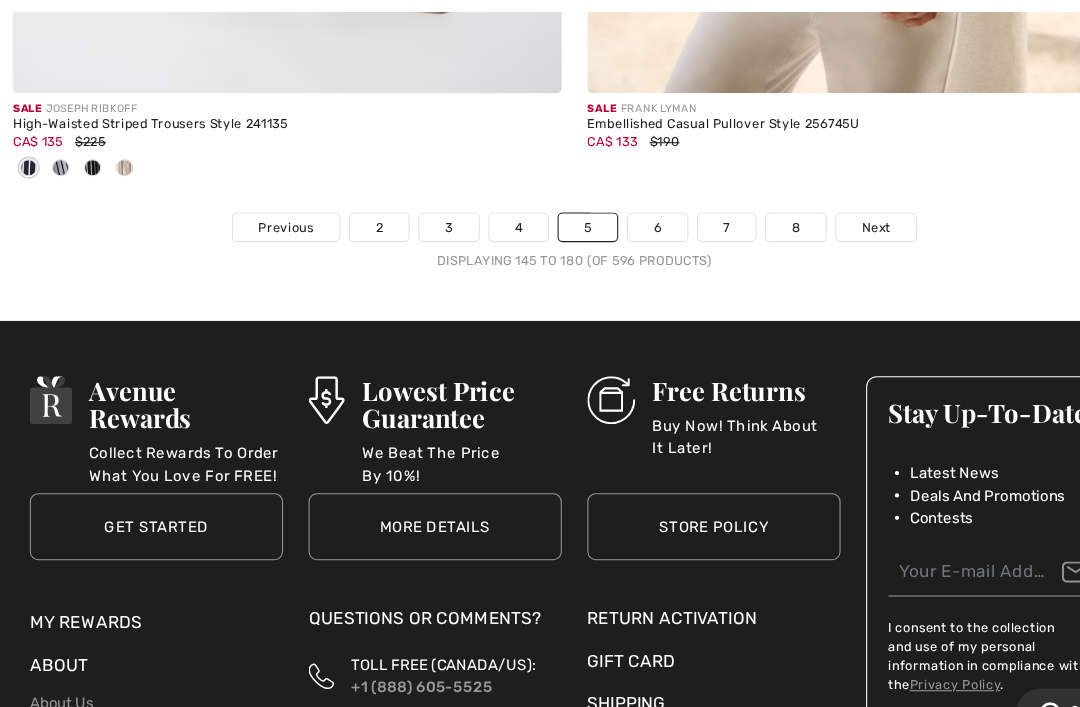 scroll, scrollTop: 16297, scrollLeft: 0, axis: vertical 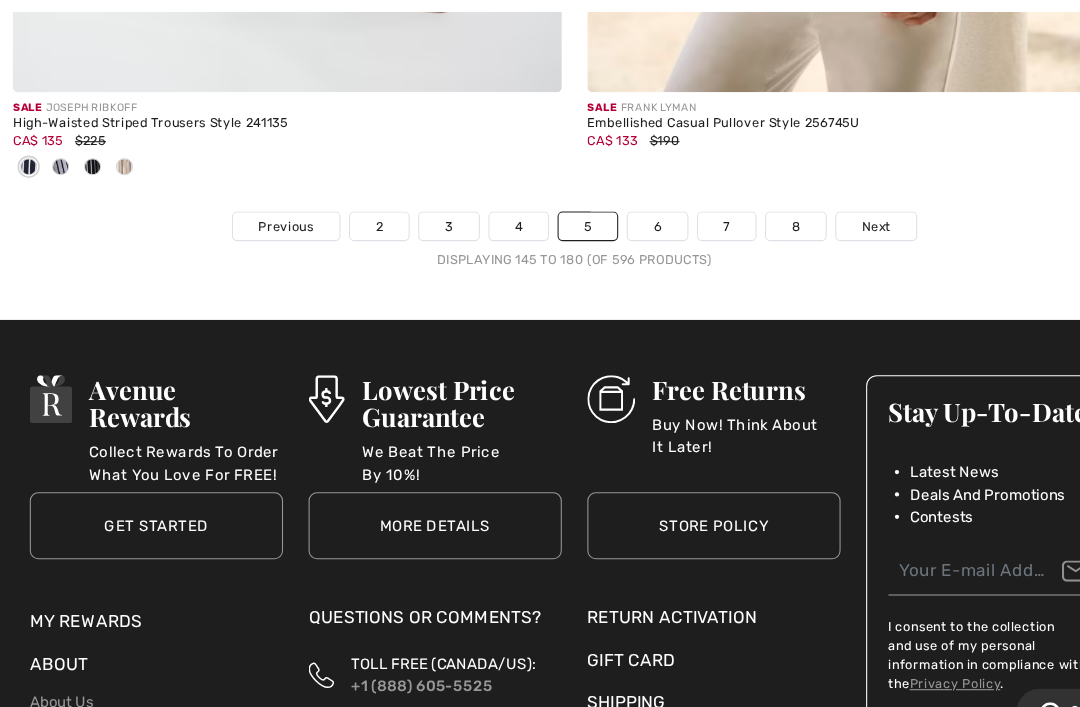 click on "6" at bounding box center (617, 213) 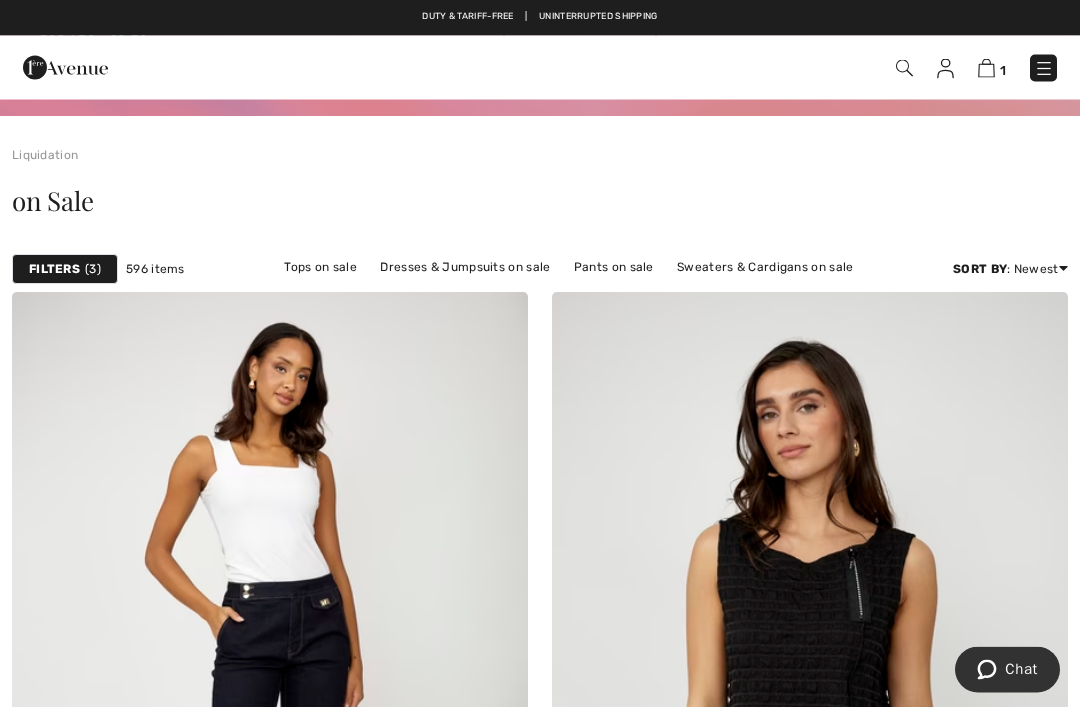 scroll, scrollTop: 157, scrollLeft: 0, axis: vertical 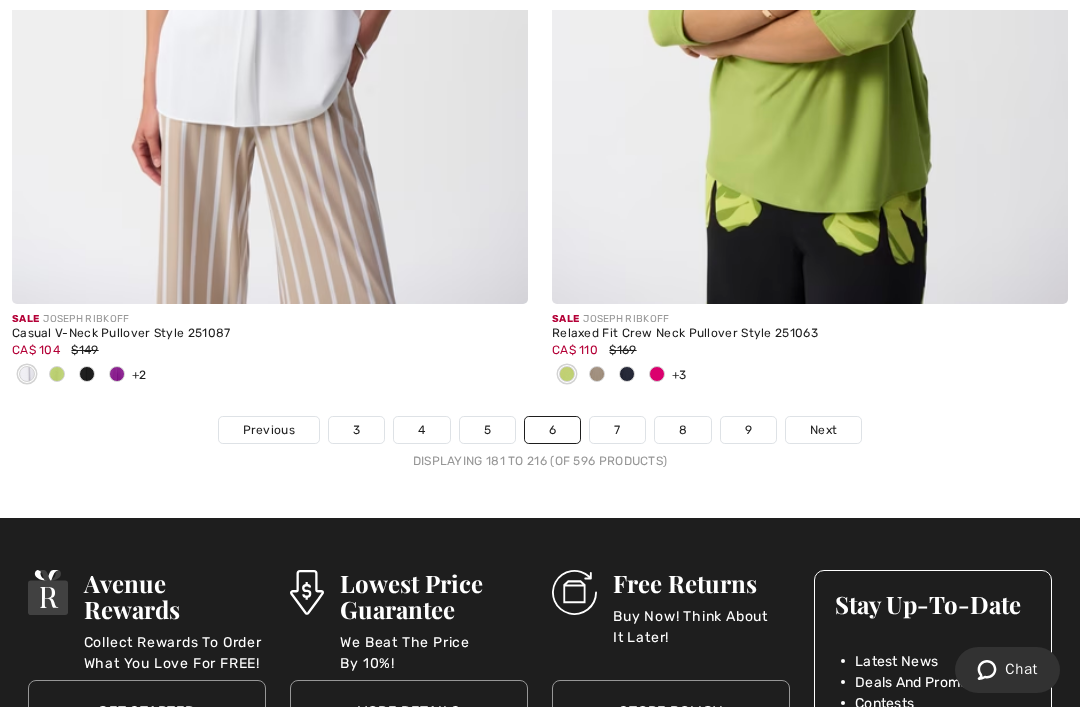 click on "7" at bounding box center [617, 430] 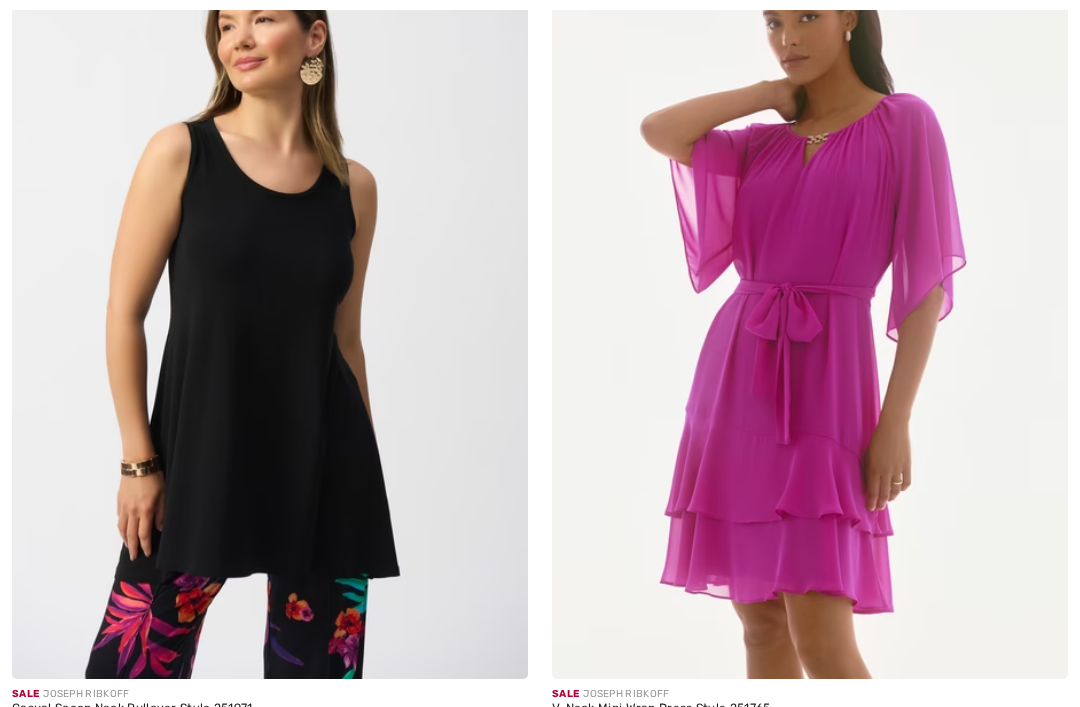 scroll, scrollTop: 468, scrollLeft: 0, axis: vertical 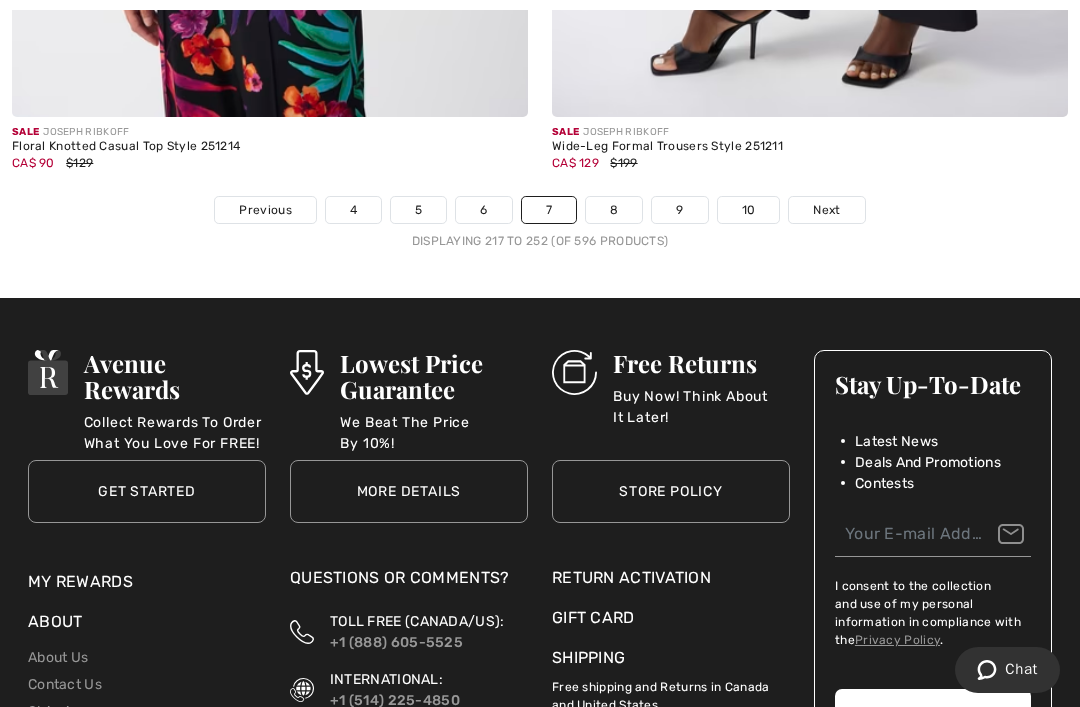 click on "8" at bounding box center [614, 210] 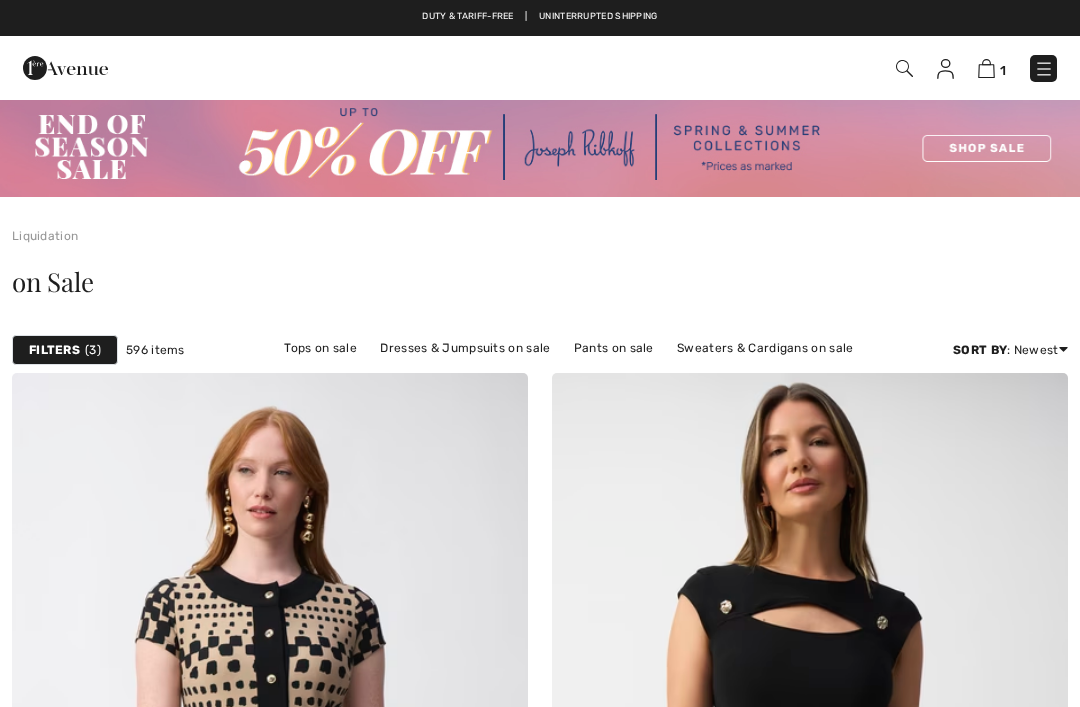 checkbox on "true" 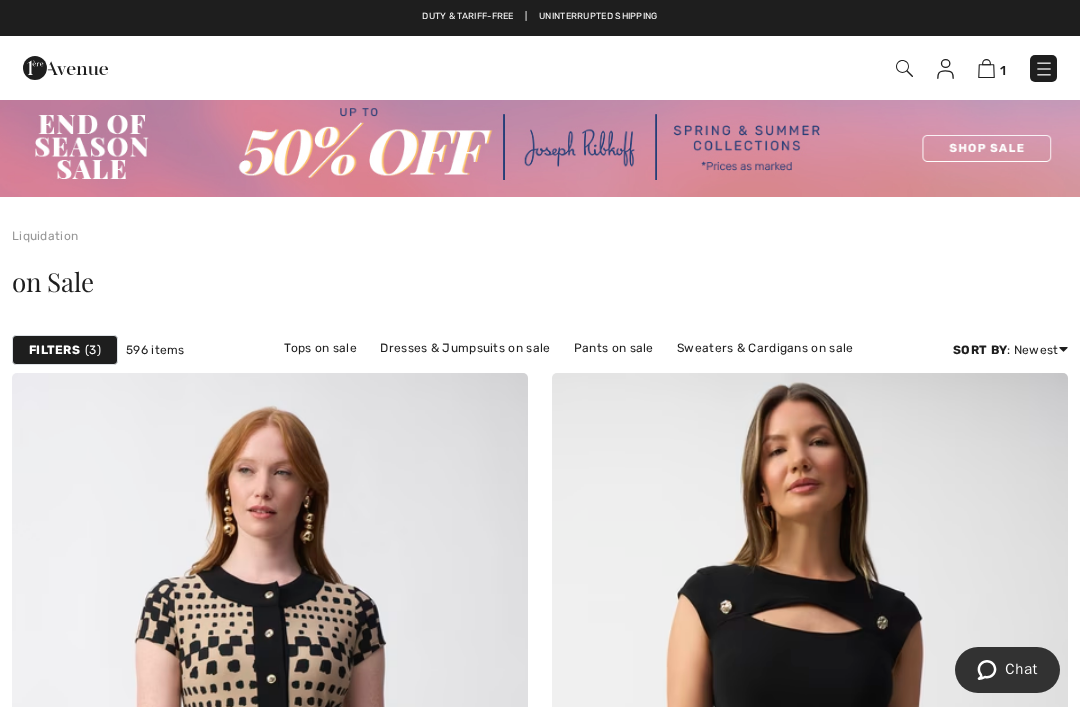 scroll, scrollTop: 0, scrollLeft: 0, axis: both 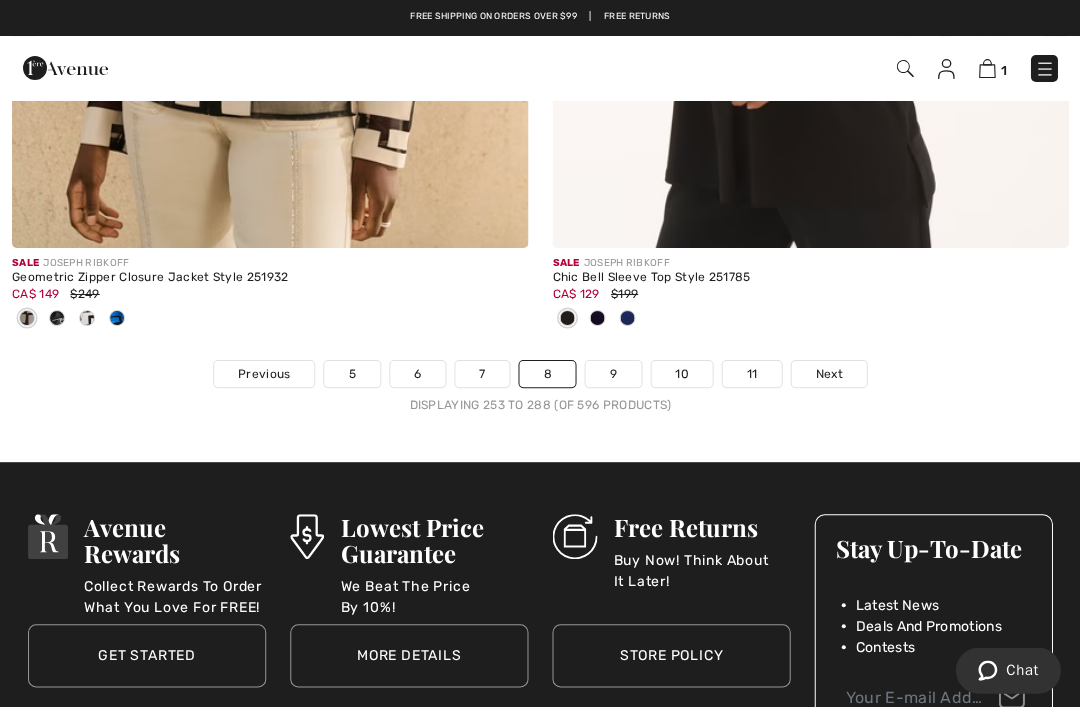 click on "9" at bounding box center [612, 374] 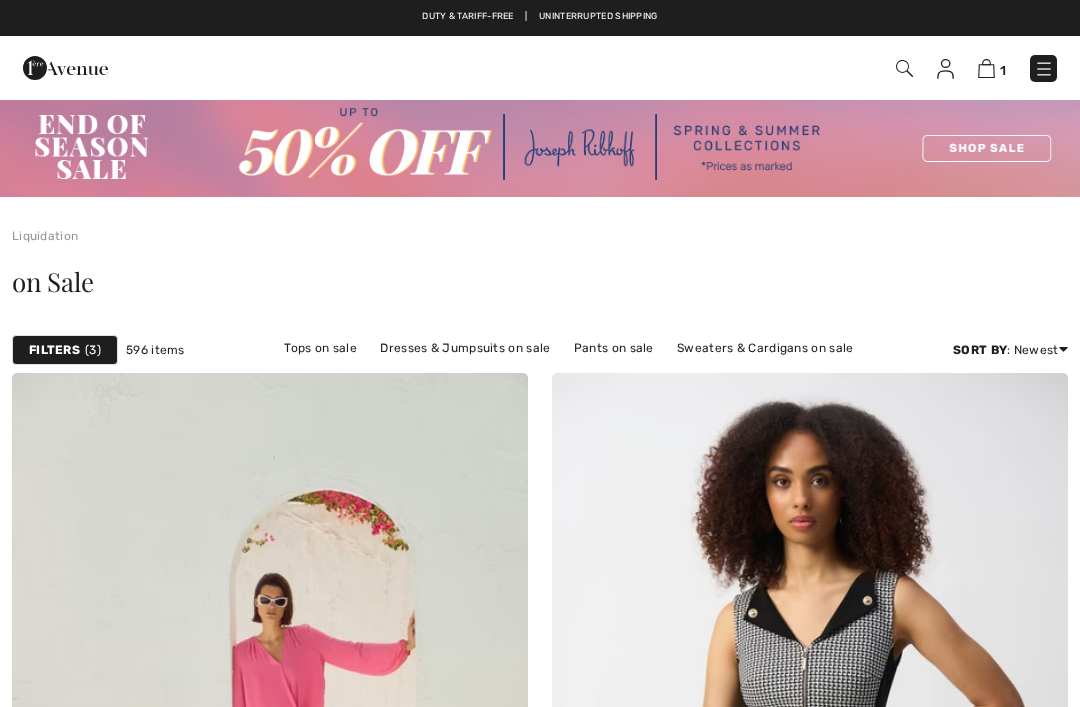 scroll, scrollTop: 0, scrollLeft: 0, axis: both 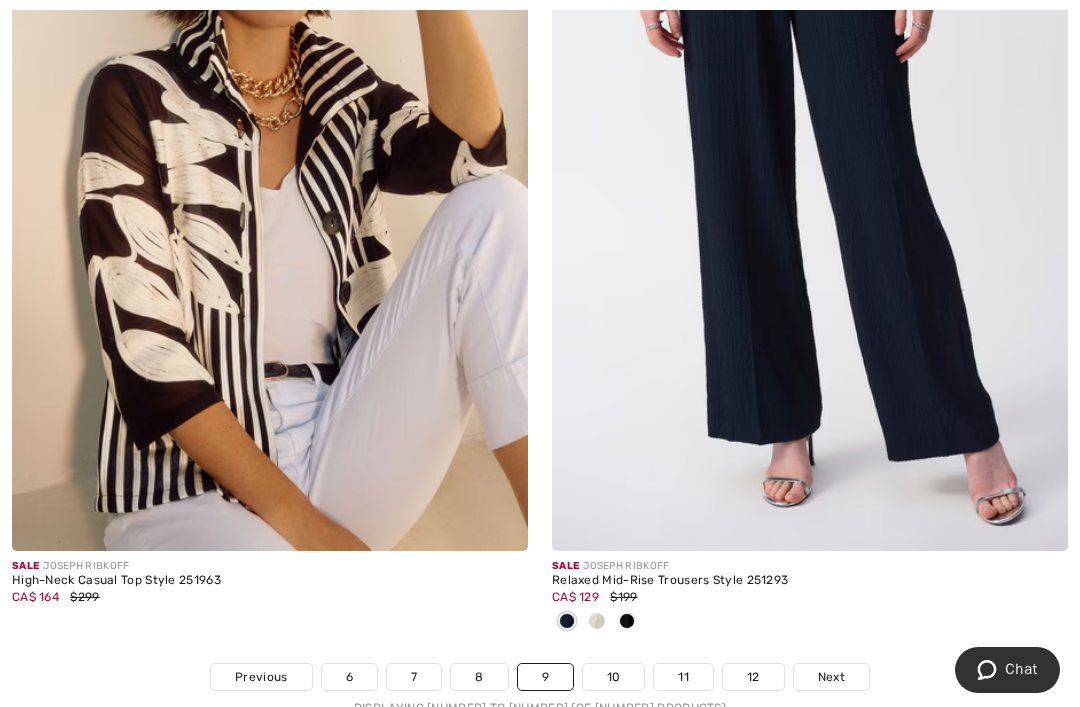 click on "10" at bounding box center [614, 677] 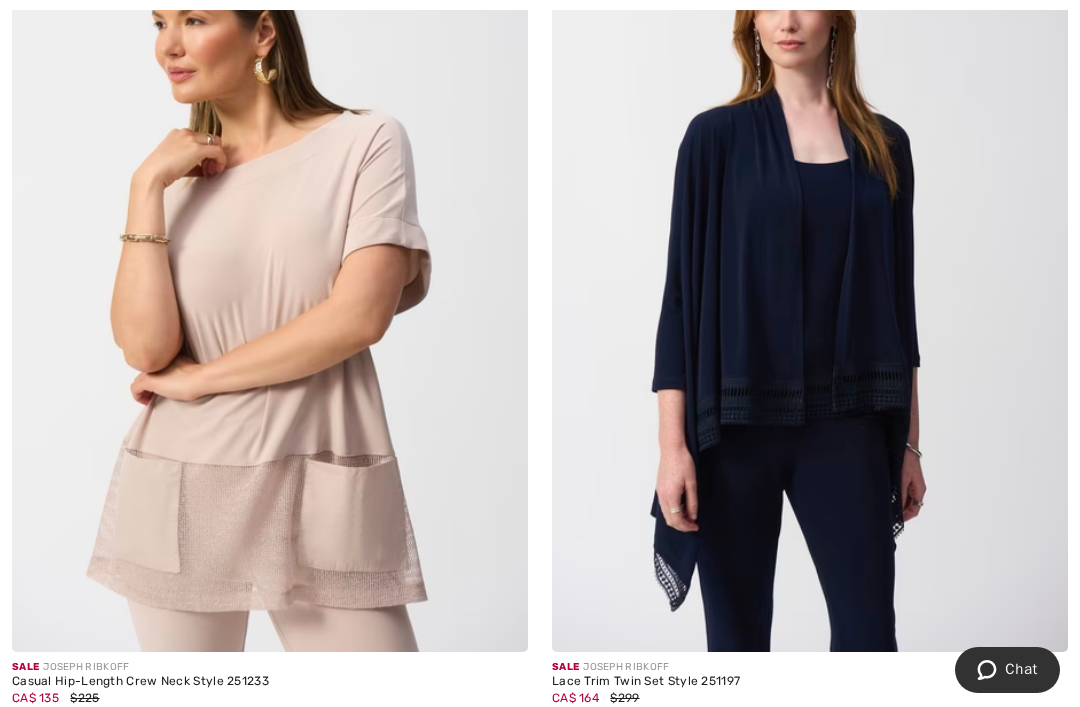 scroll, scrollTop: 0, scrollLeft: 0, axis: both 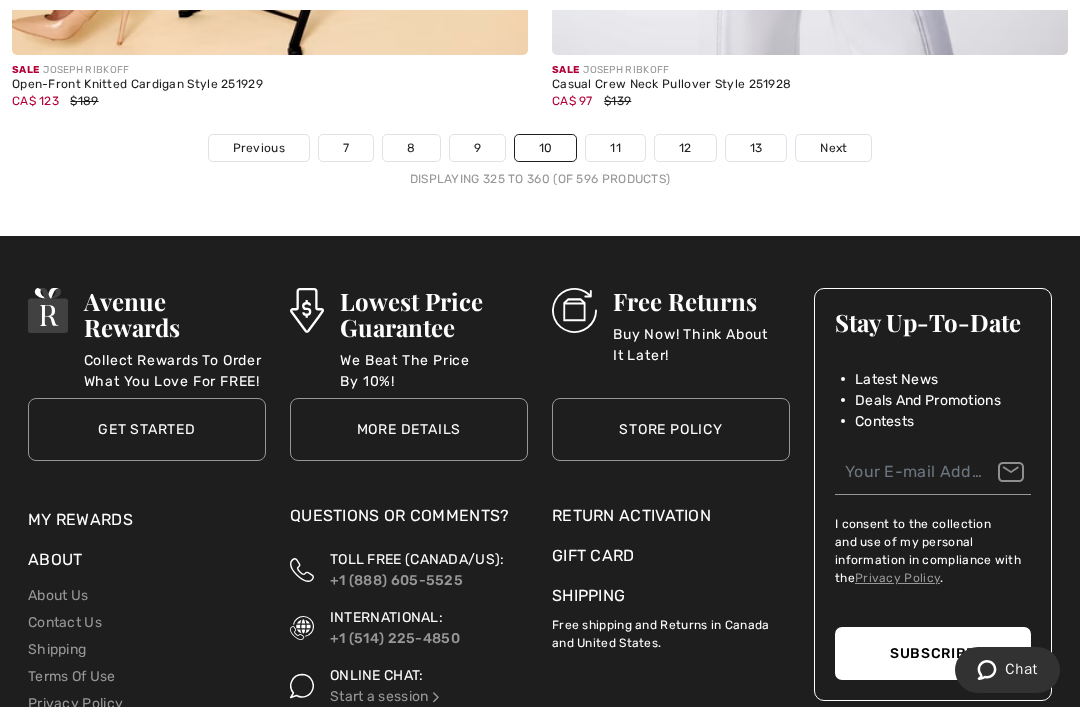click on "11" at bounding box center [615, 148] 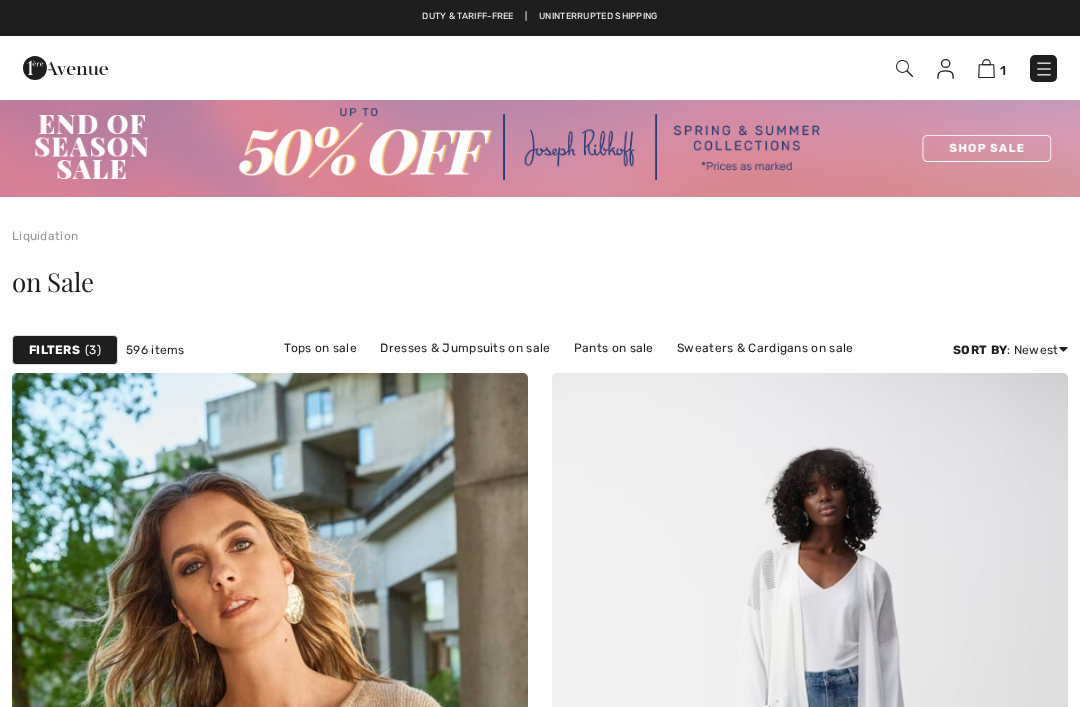 checkbox on "true" 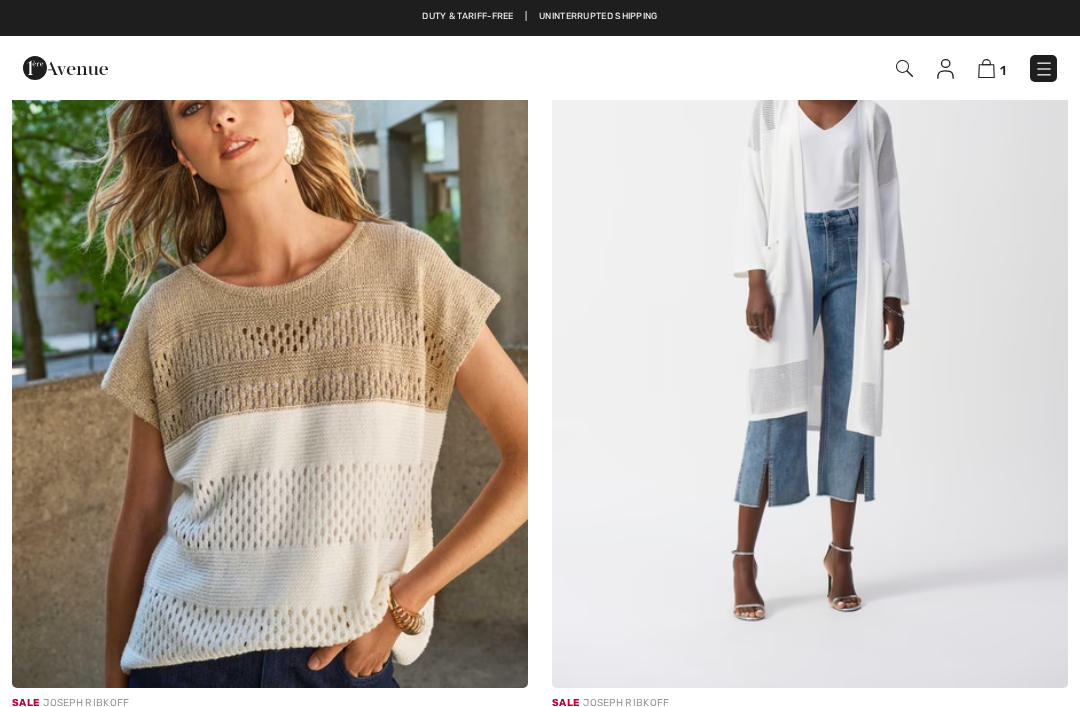 scroll, scrollTop: 0, scrollLeft: 0, axis: both 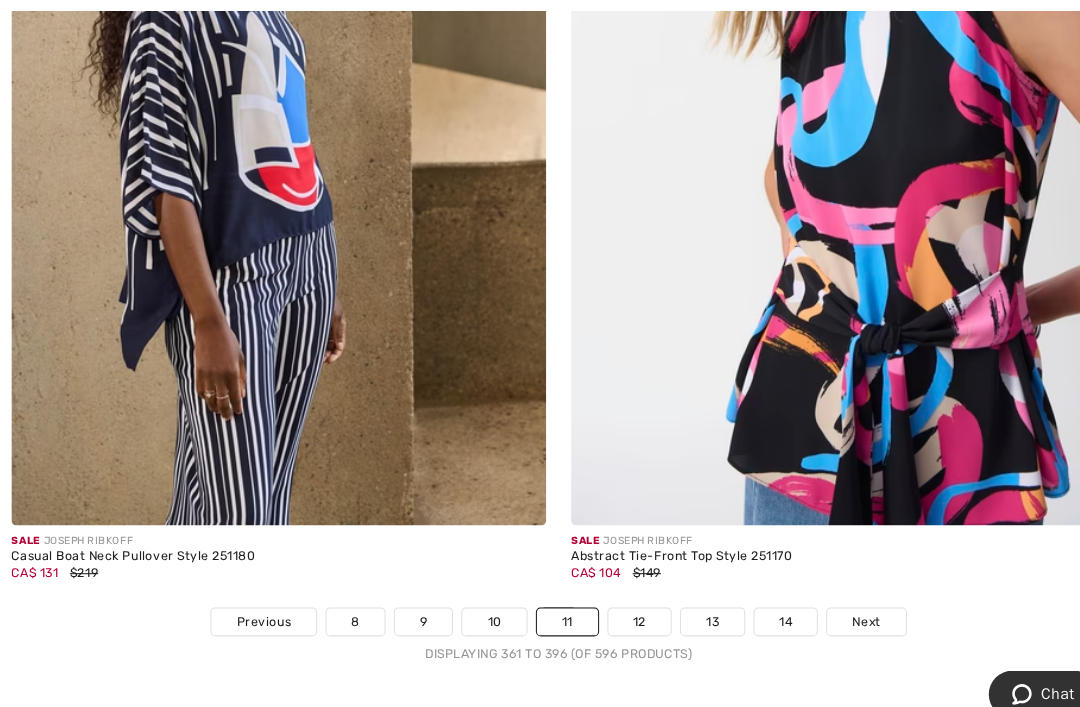 click on "12" at bounding box center [618, 600] 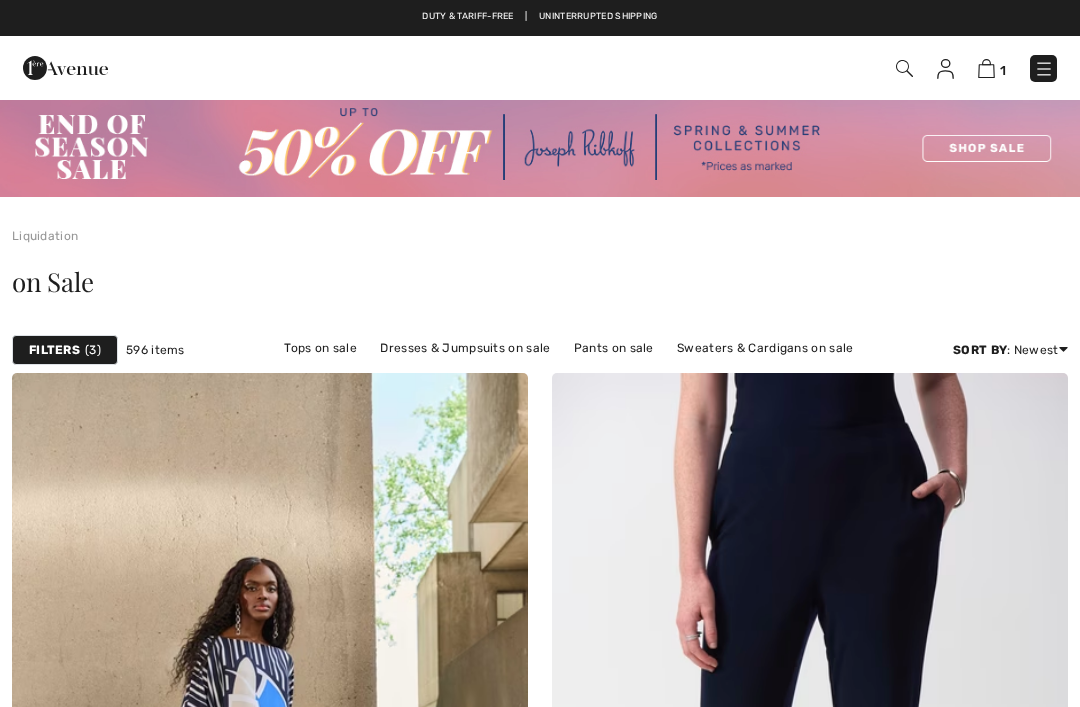 scroll, scrollTop: 0, scrollLeft: 0, axis: both 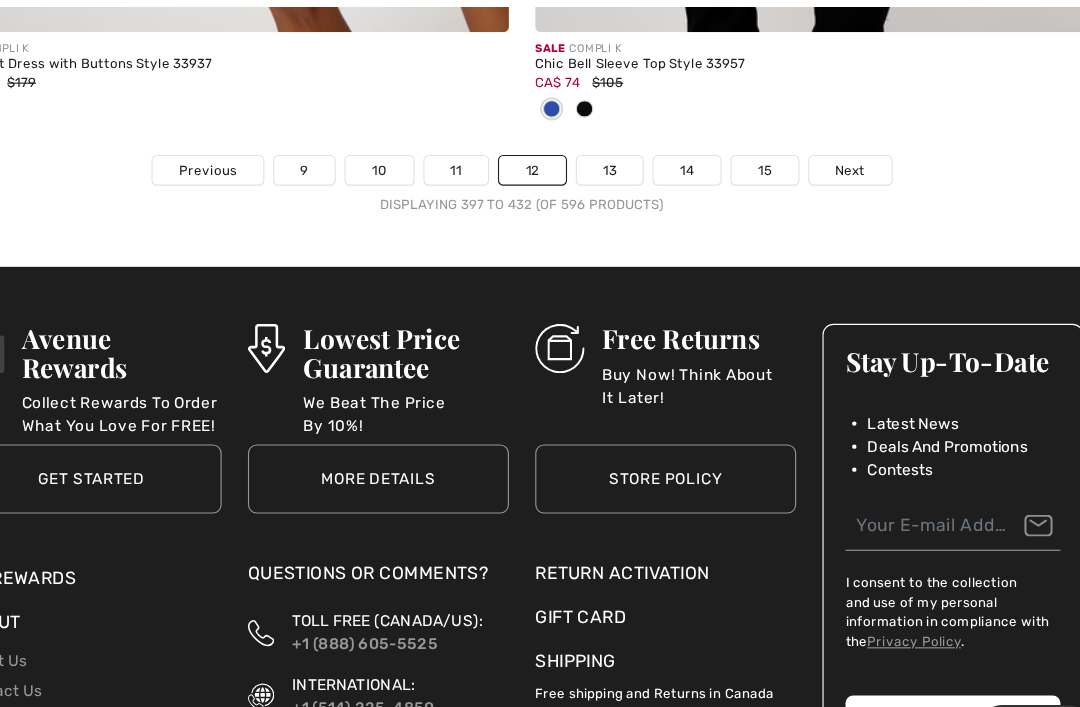 click on "13" at bounding box center [620, 159] 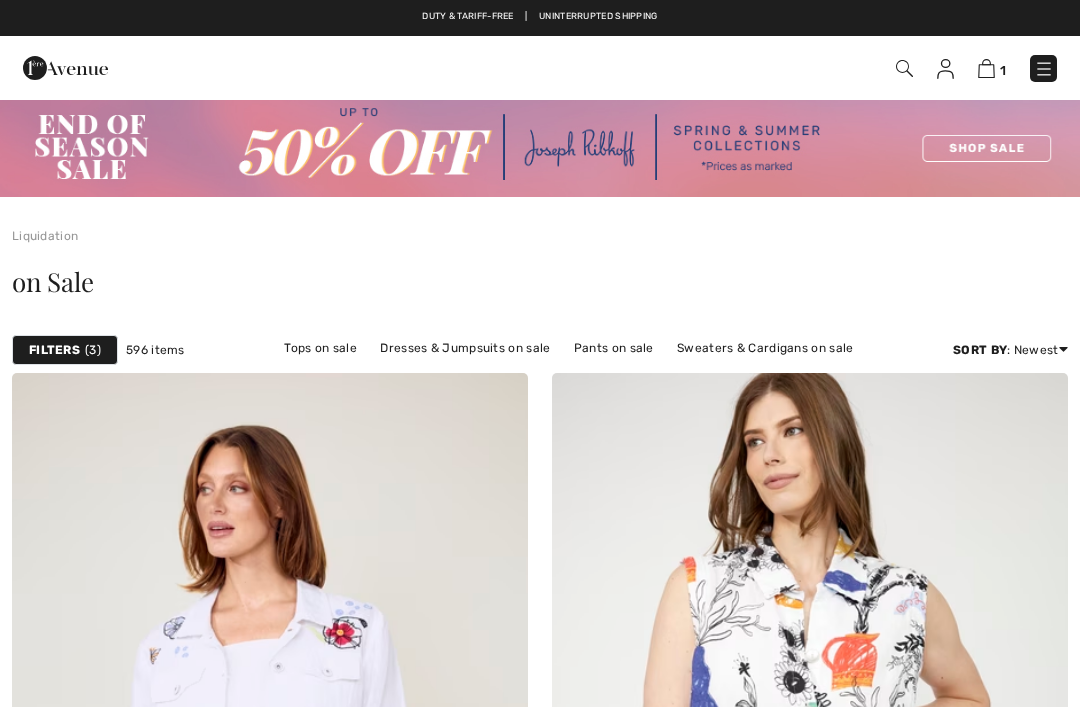 scroll, scrollTop: 0, scrollLeft: 0, axis: both 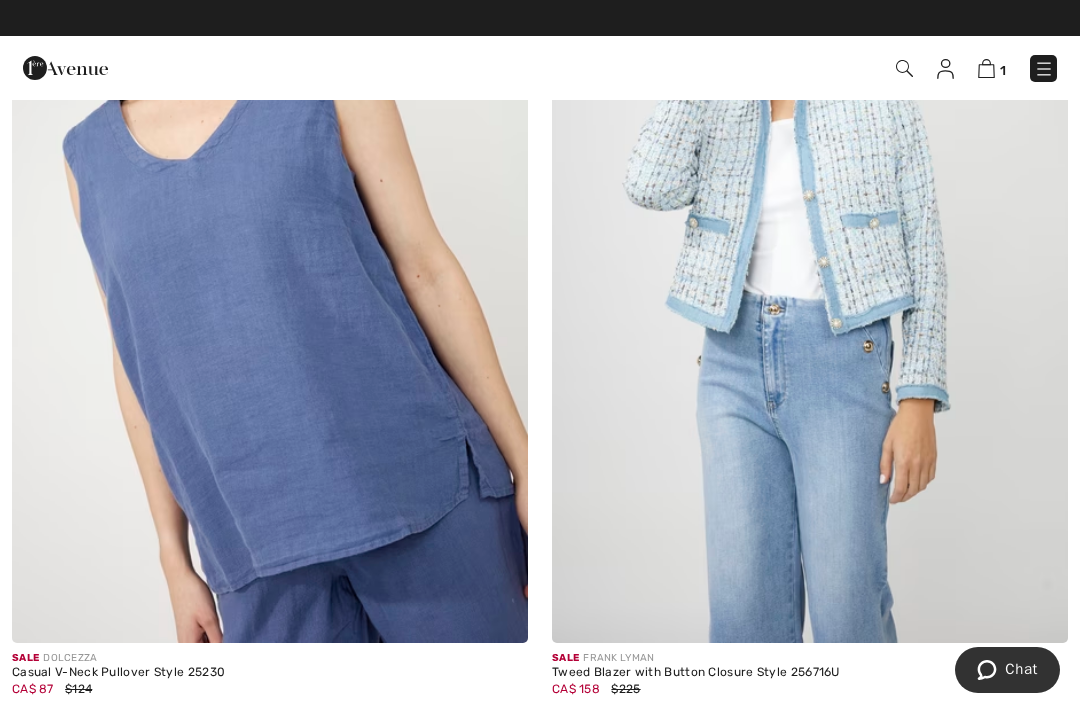 click at bounding box center (270, 256) 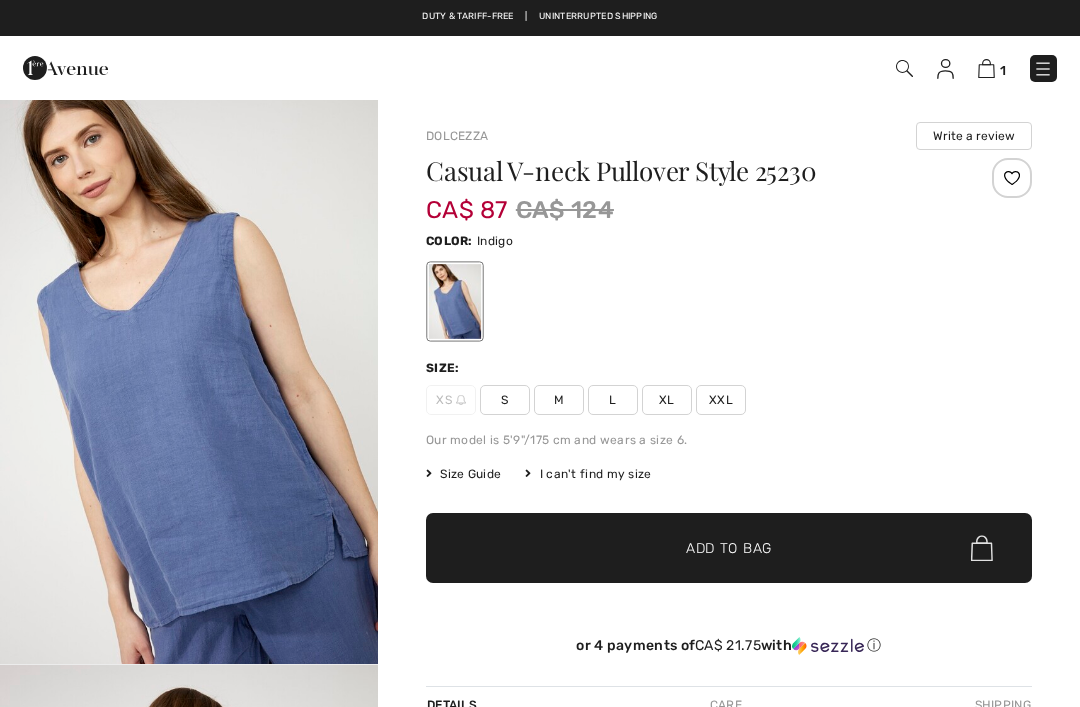 scroll, scrollTop: 0, scrollLeft: 0, axis: both 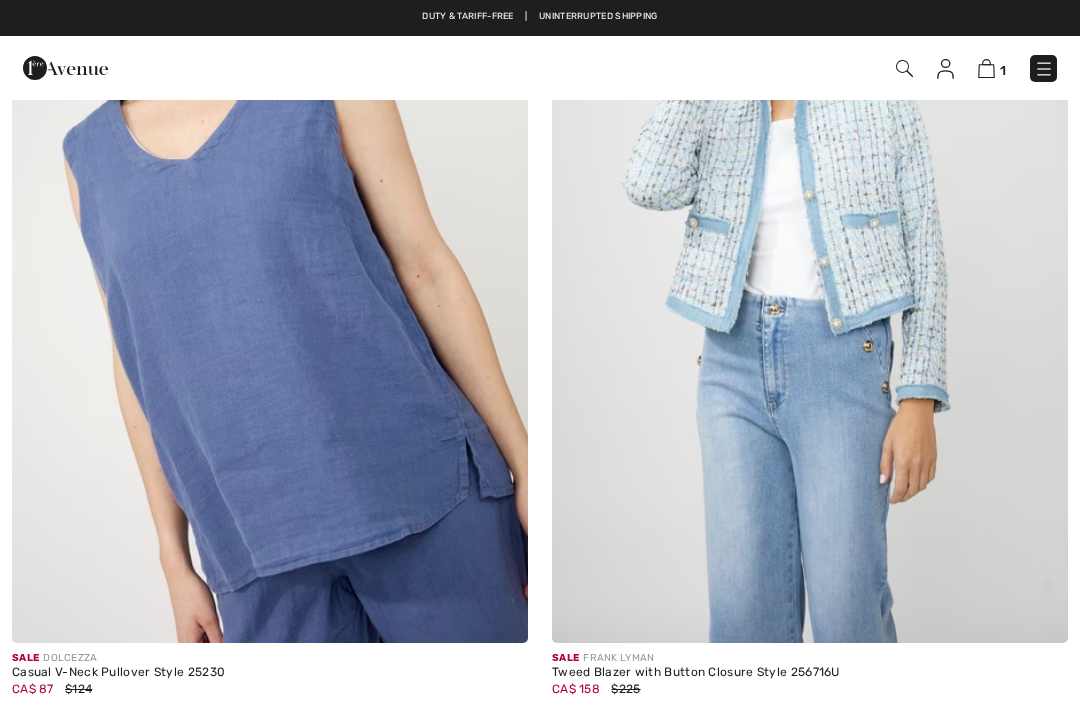 checkbox on "true" 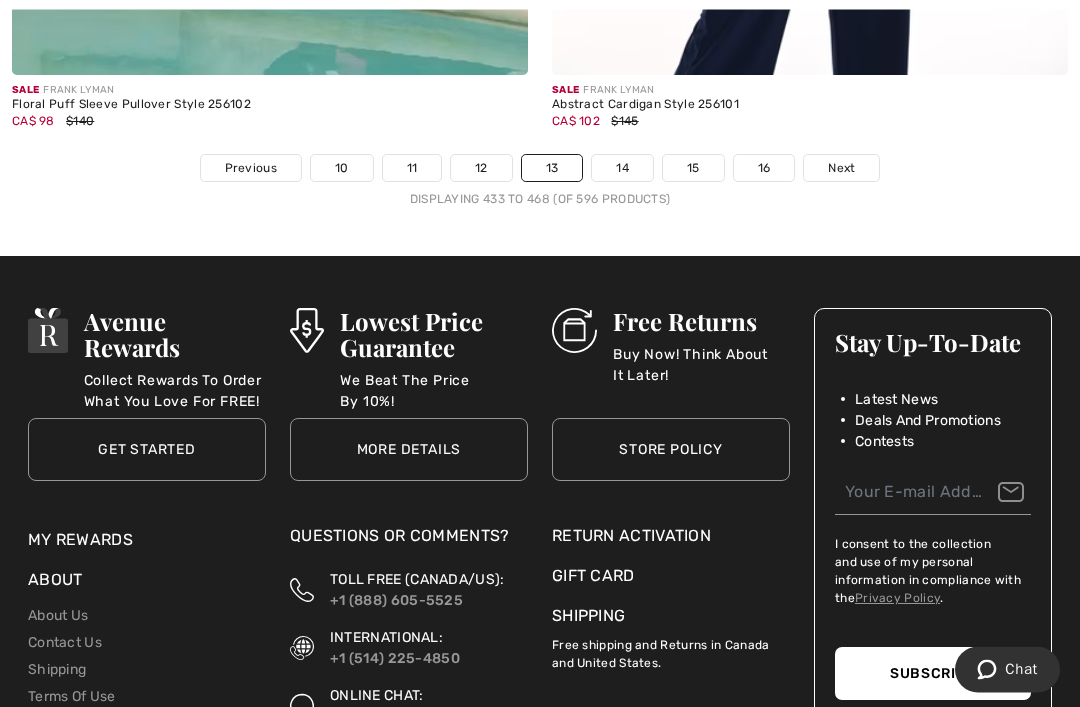 scroll, scrollTop: 16078, scrollLeft: 0, axis: vertical 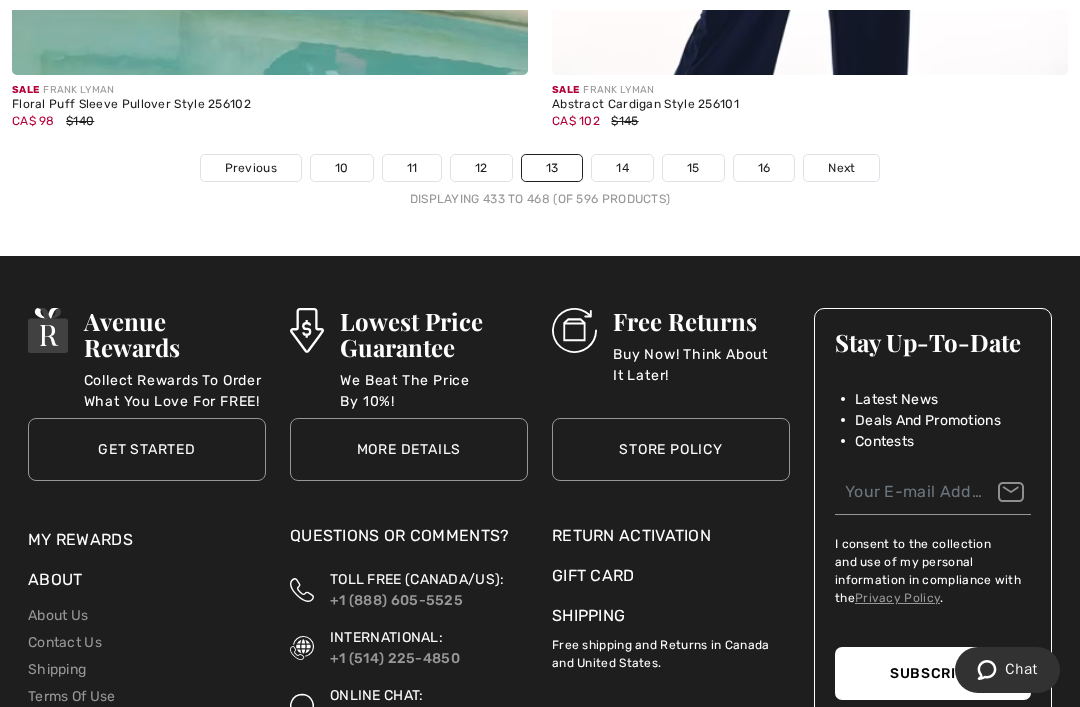 click on "14" at bounding box center (622, 168) 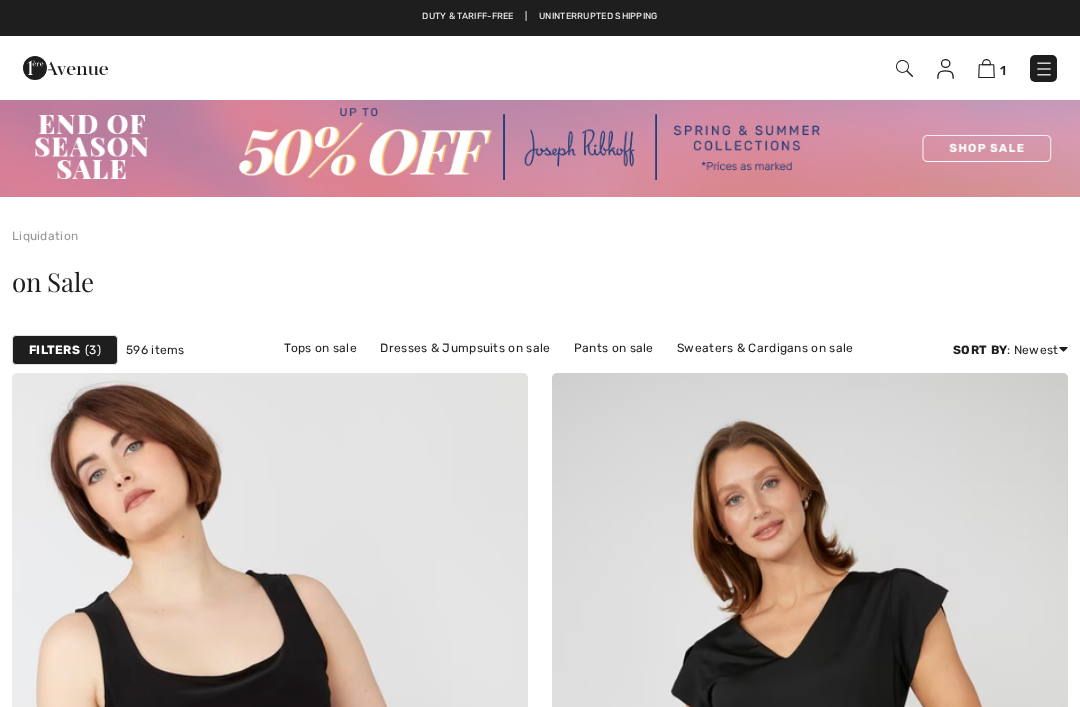 checkbox on "true" 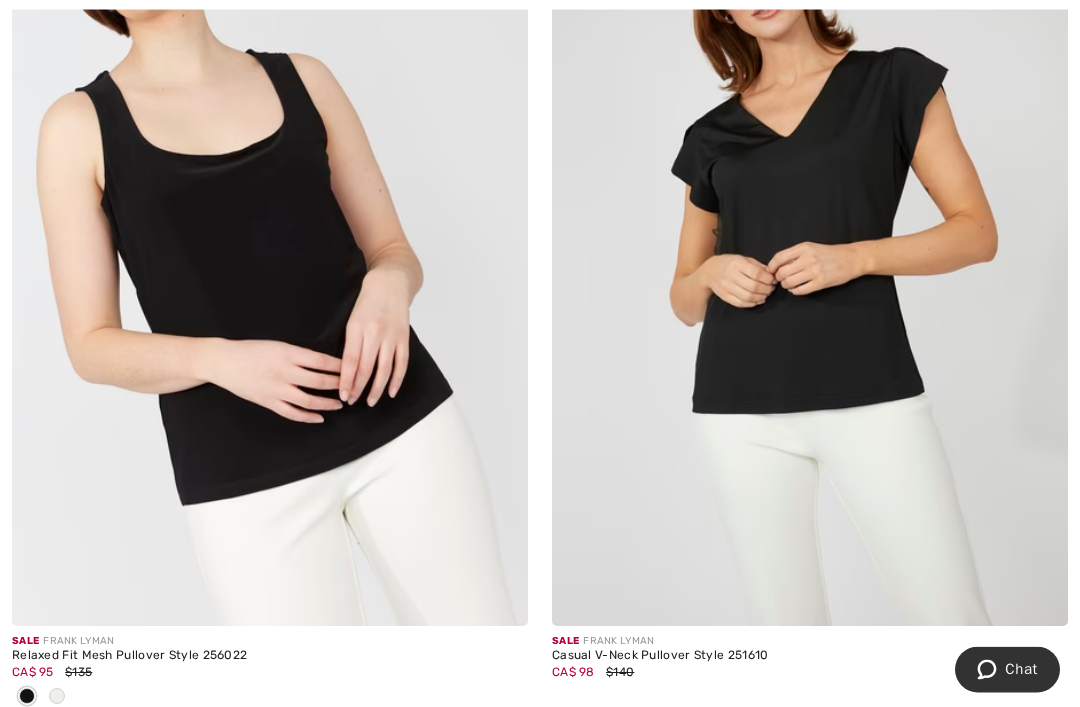 scroll, scrollTop: 521, scrollLeft: 0, axis: vertical 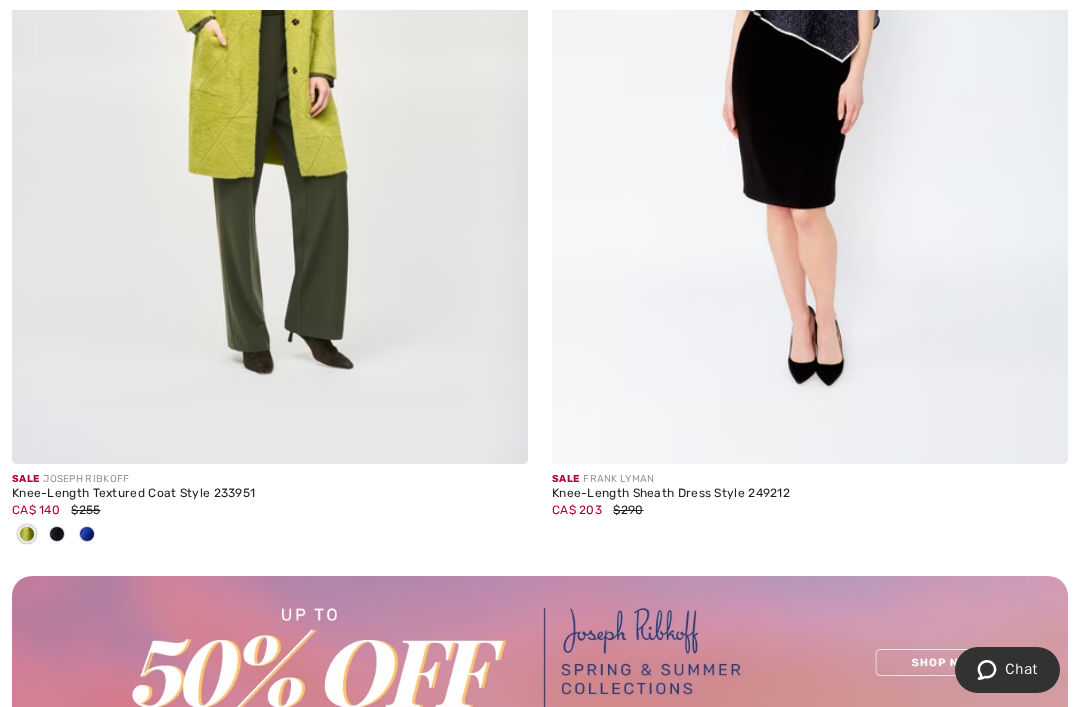 click at bounding box center [87, 535] 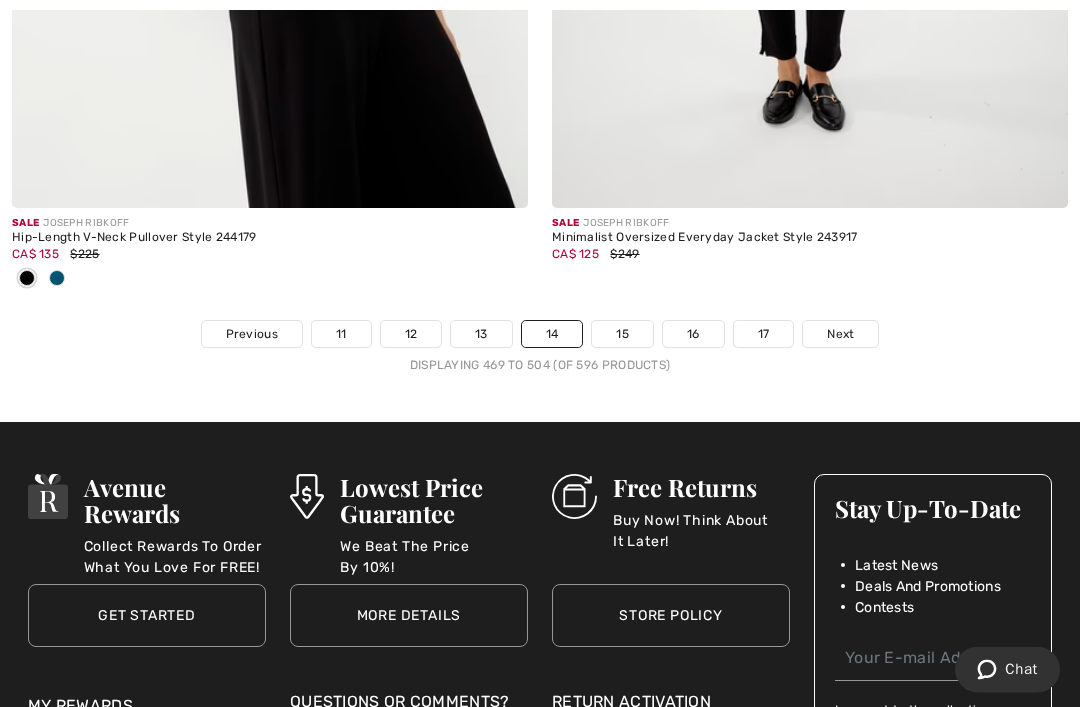 scroll, scrollTop: 16228, scrollLeft: 0, axis: vertical 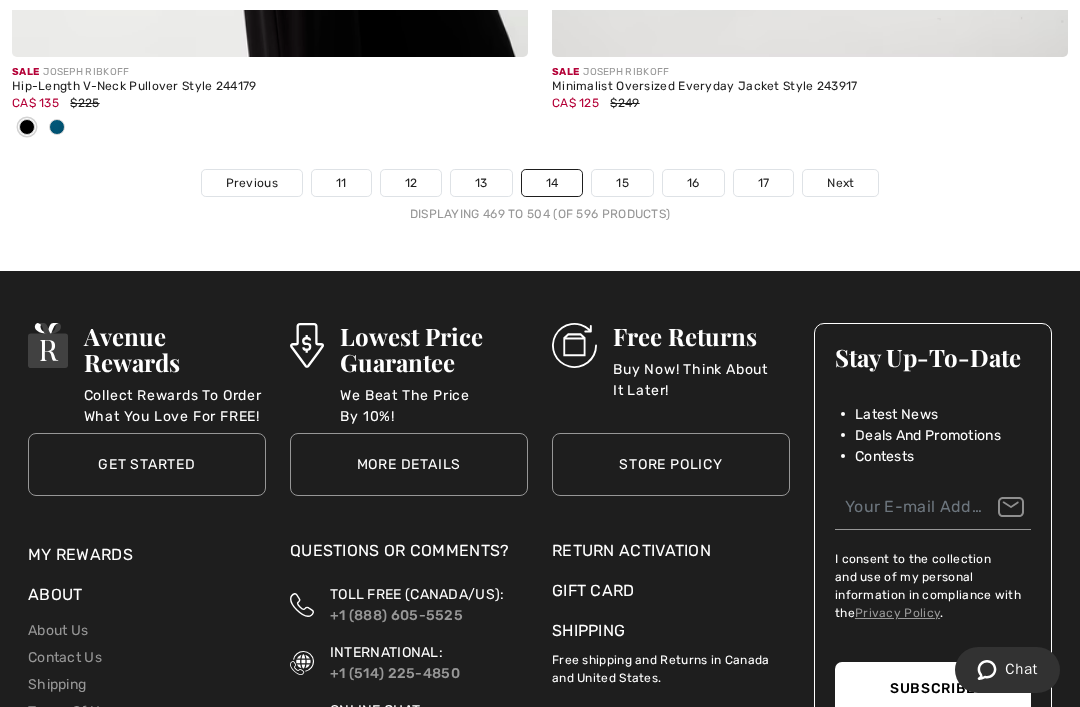 click on "15" at bounding box center (622, 183) 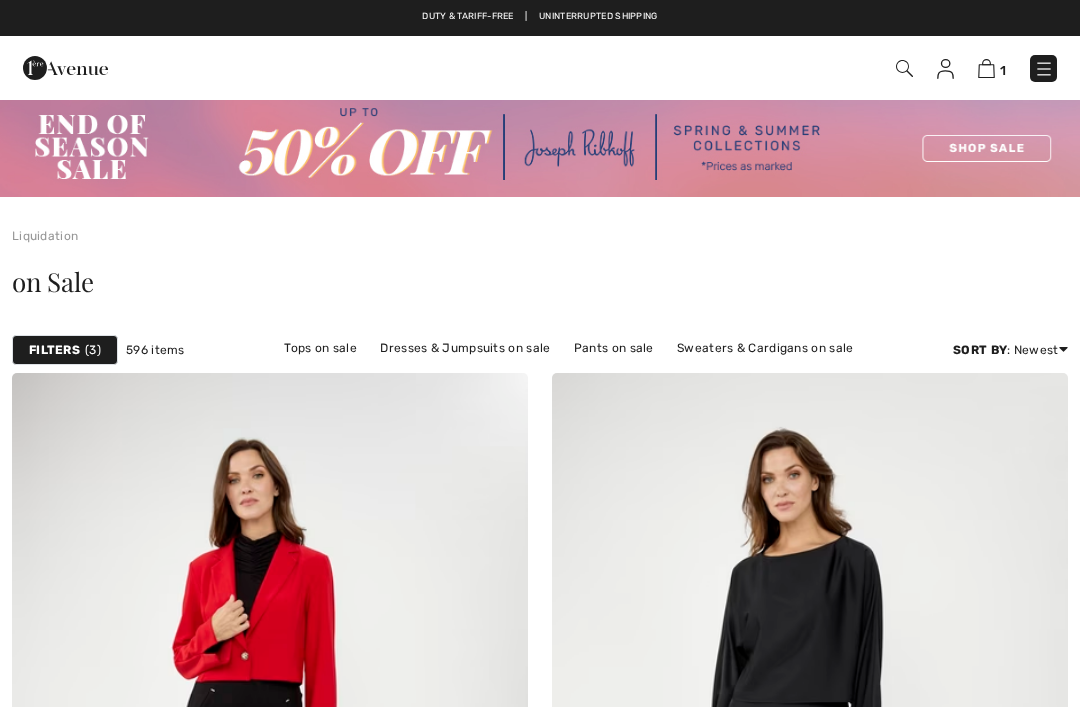 checkbox on "true" 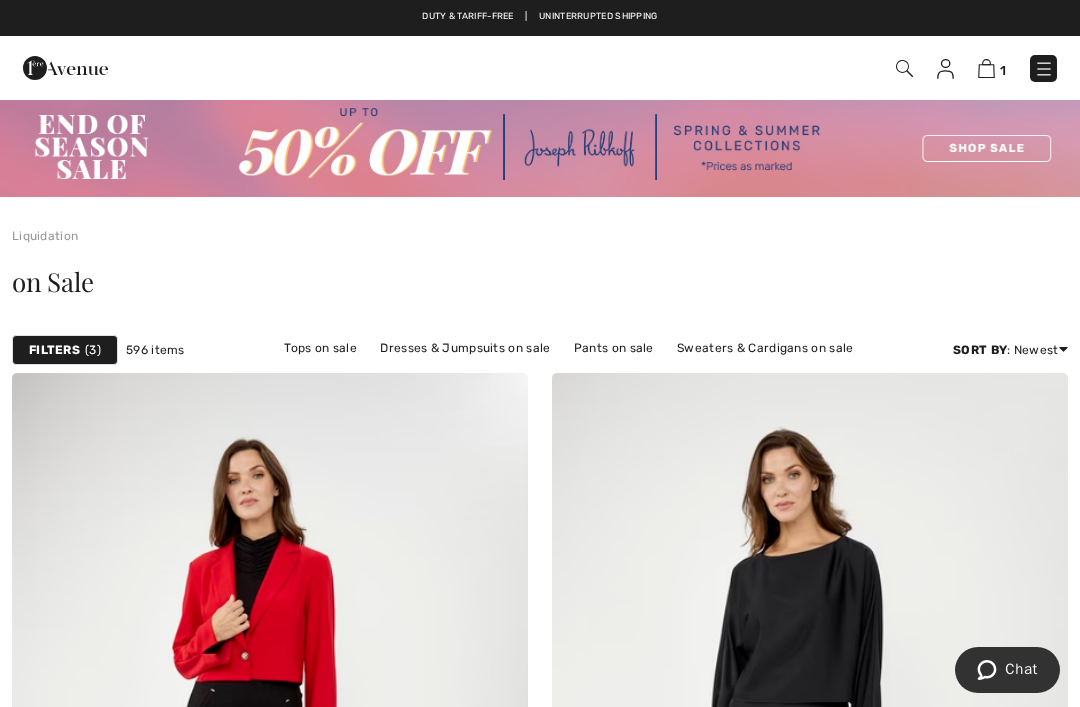 scroll, scrollTop: 0, scrollLeft: 0, axis: both 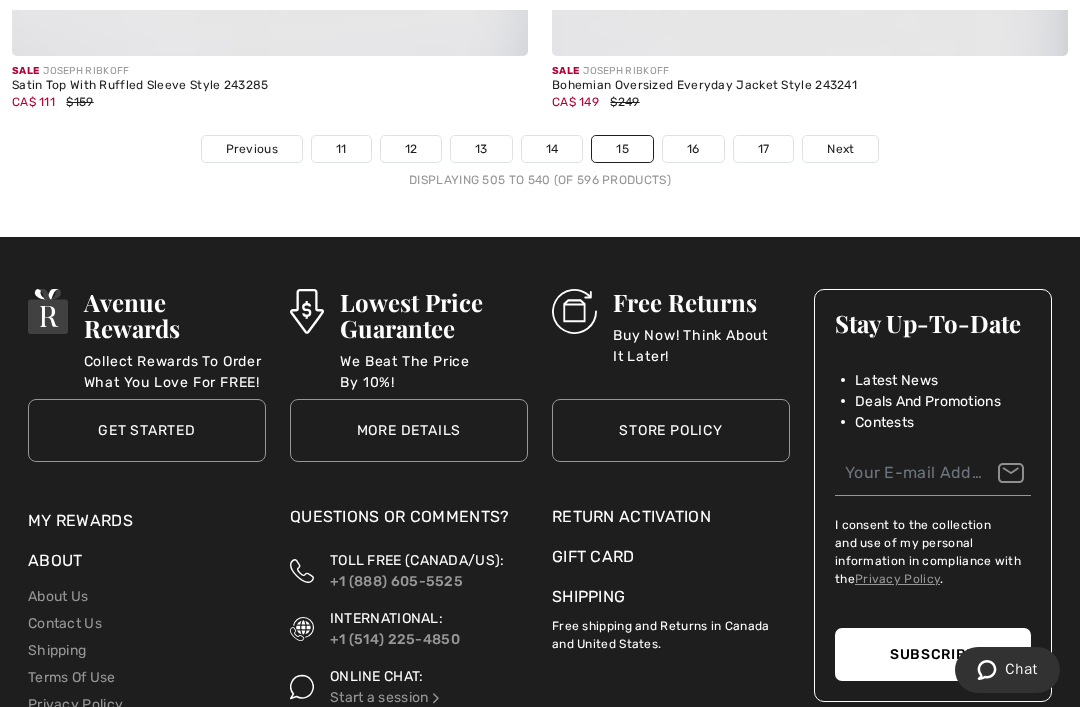 click on "16" at bounding box center (693, 149) 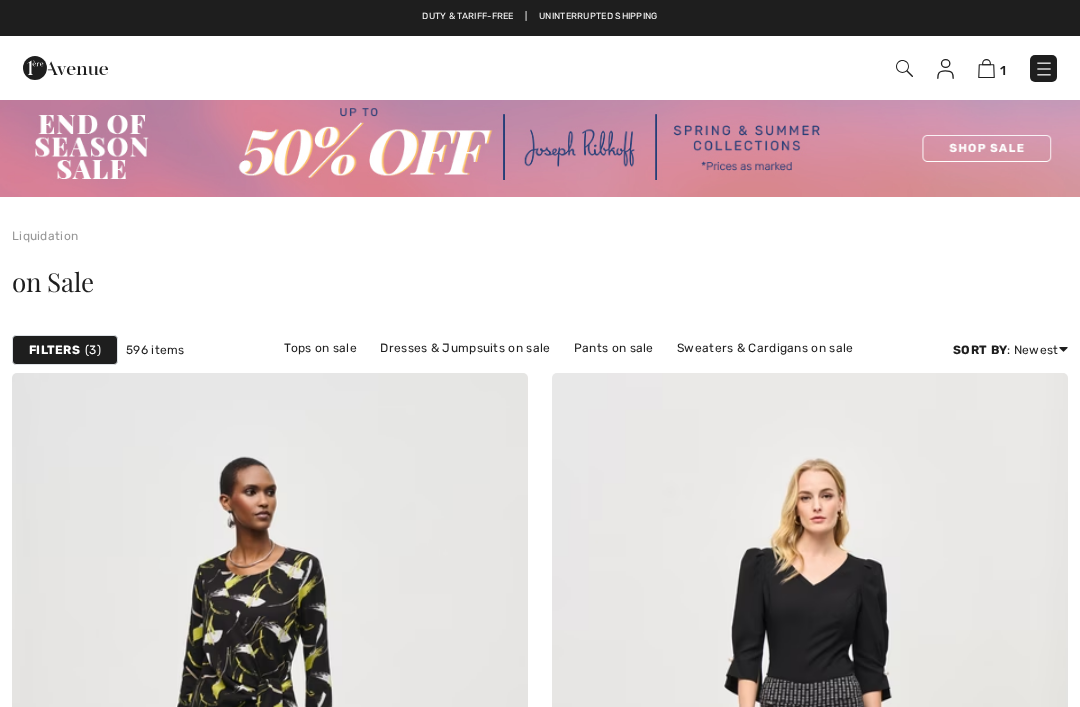 checkbox on "true" 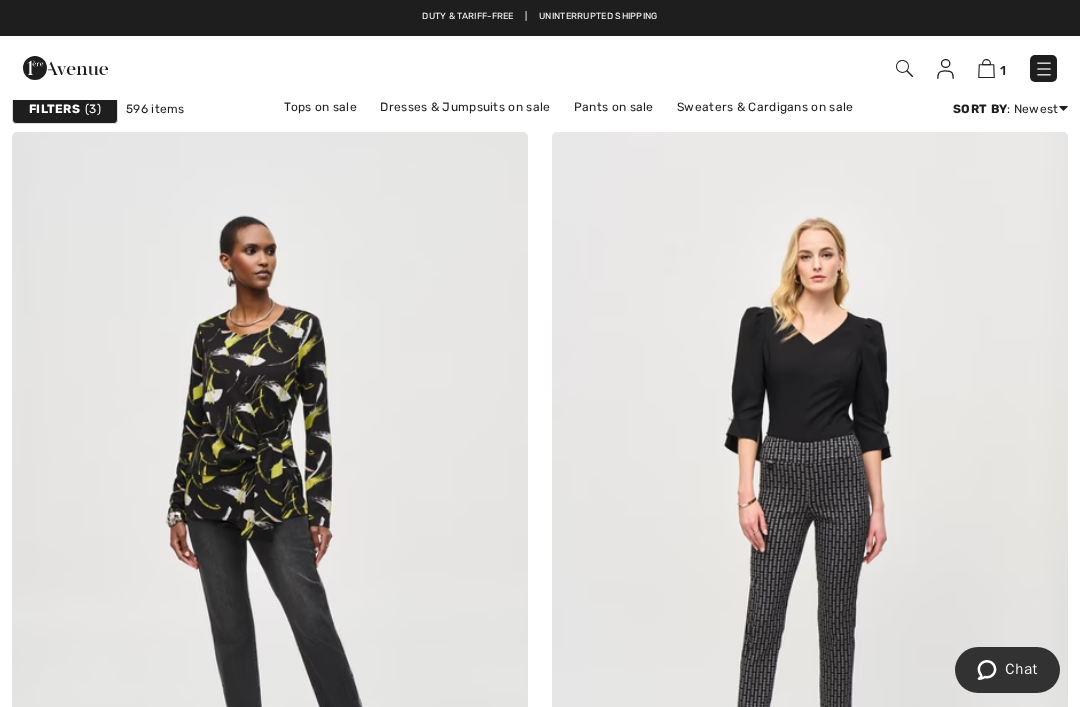 scroll, scrollTop: 0, scrollLeft: 0, axis: both 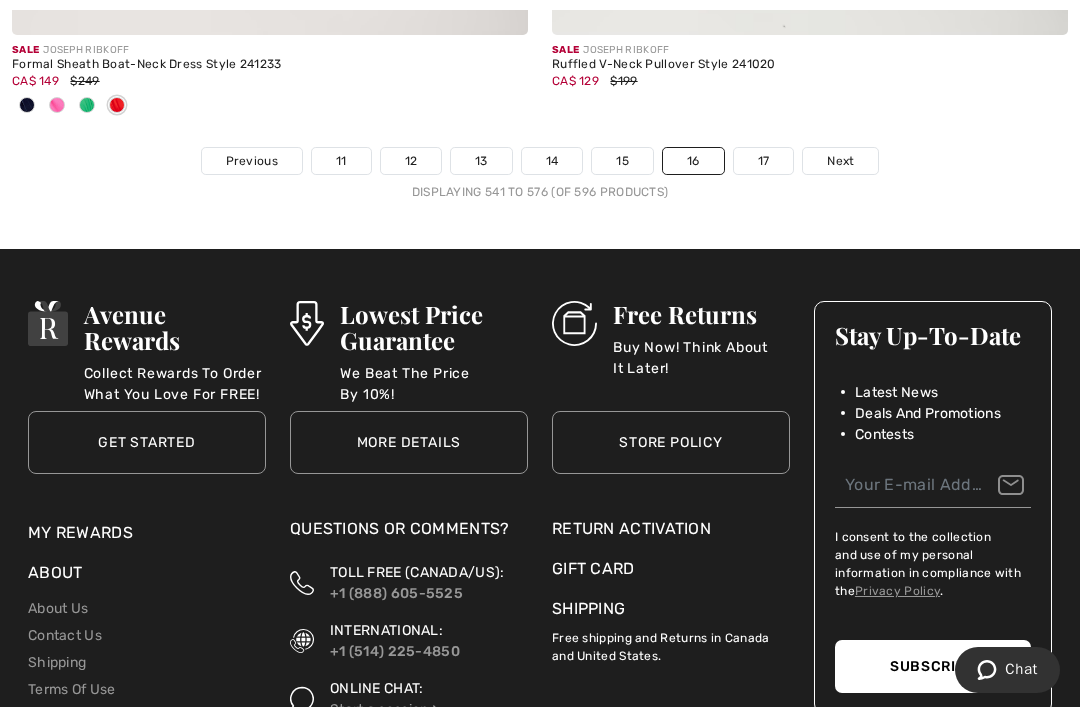 click on "17" at bounding box center (764, 161) 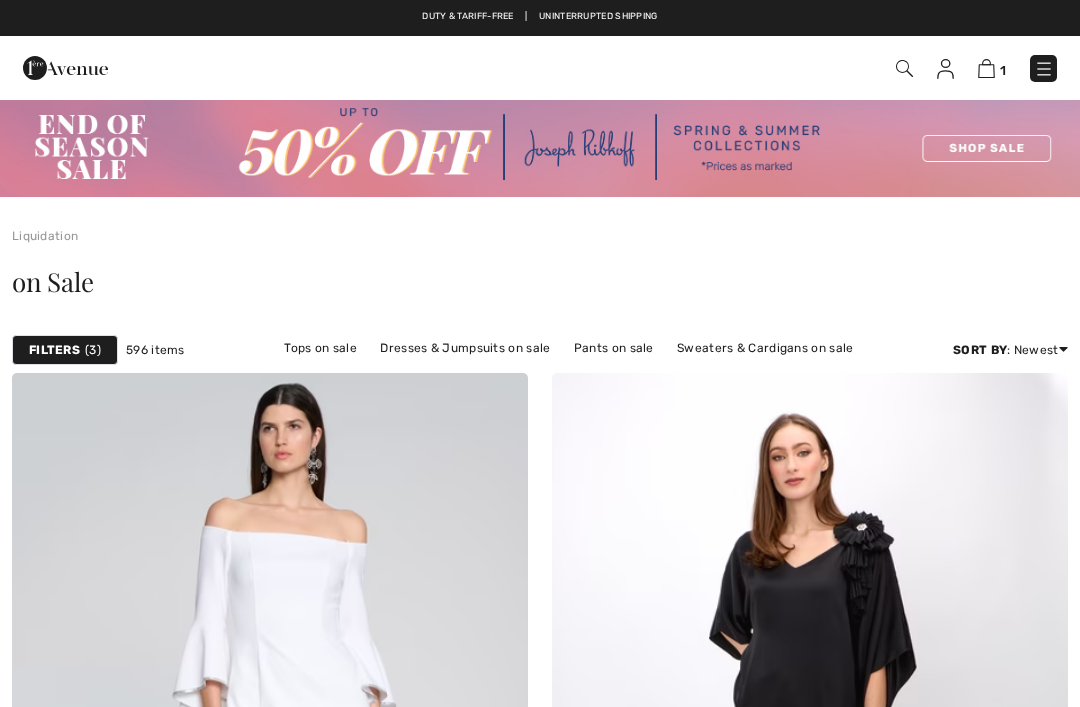 checkbox on "true" 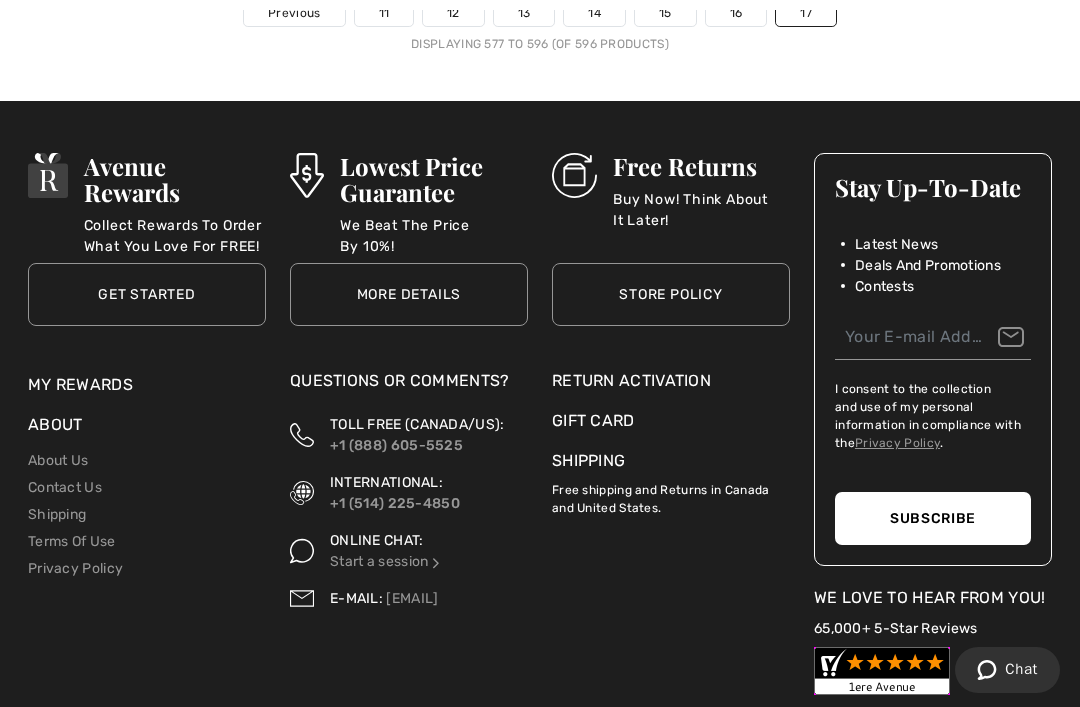 scroll, scrollTop: 9386, scrollLeft: 0, axis: vertical 